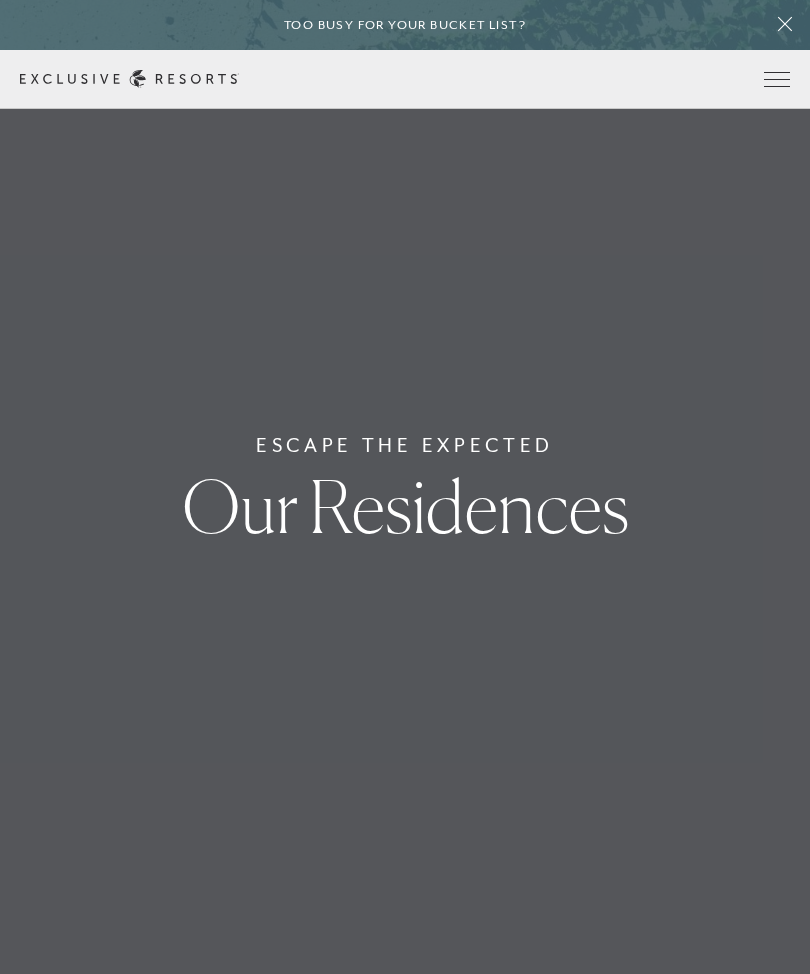 scroll, scrollTop: 305, scrollLeft: 0, axis: vertical 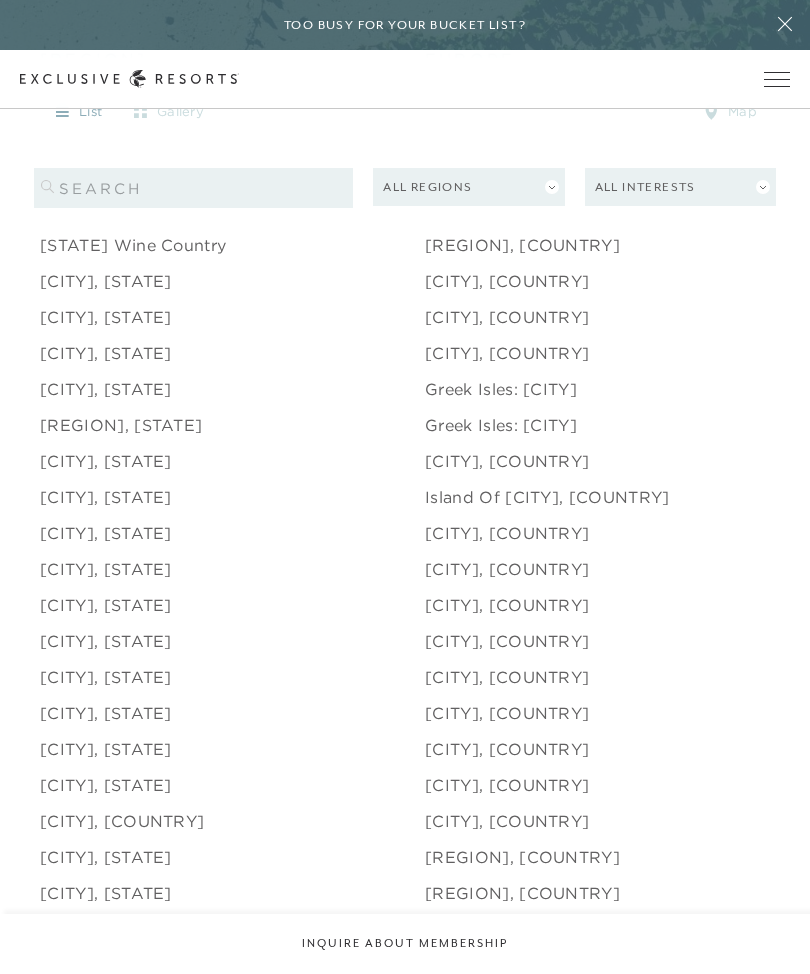 click on "[CITY], [STATE]" at bounding box center [106, 497] 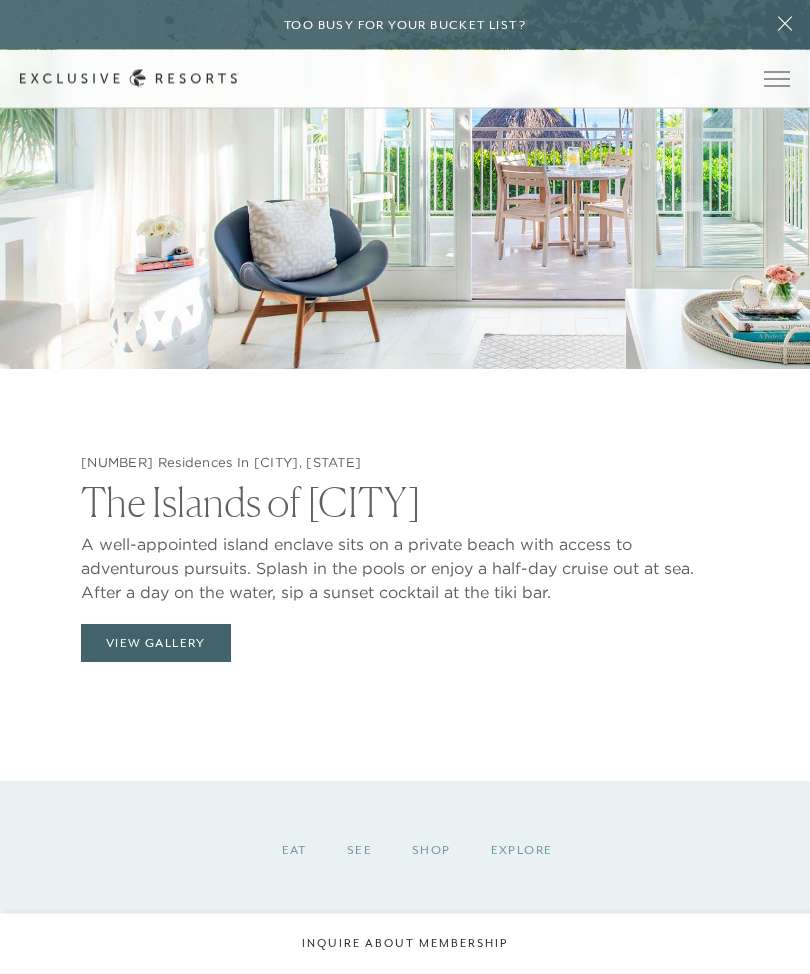 scroll, scrollTop: 2157, scrollLeft: 0, axis: vertical 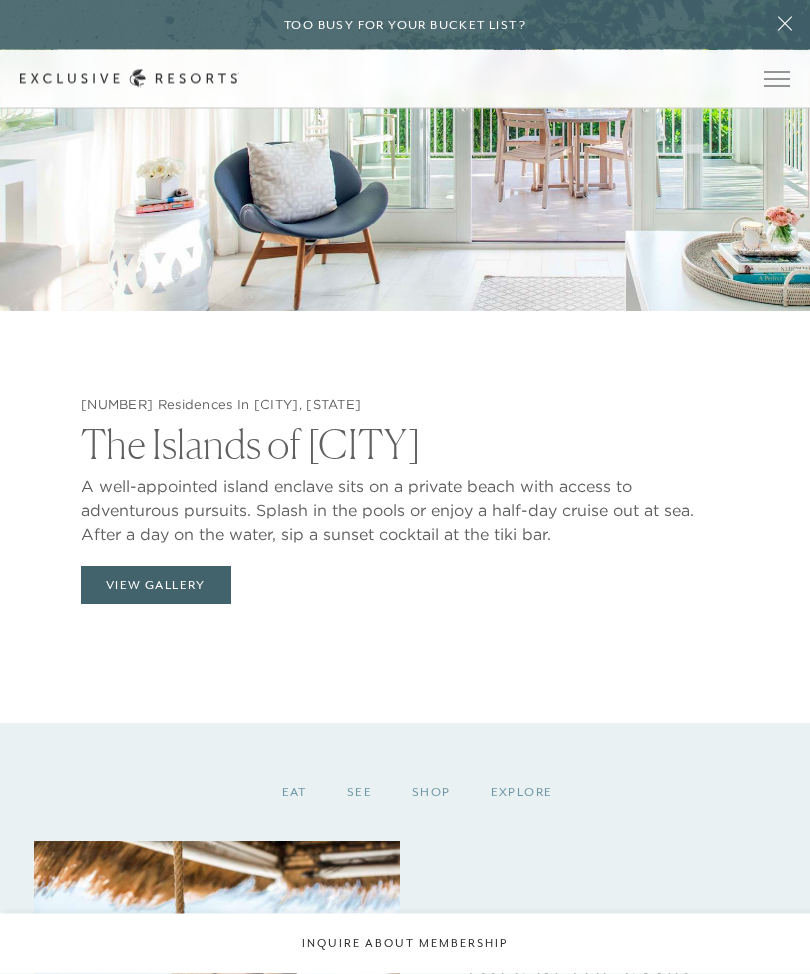 click on "View Gallery" at bounding box center (156, 586) 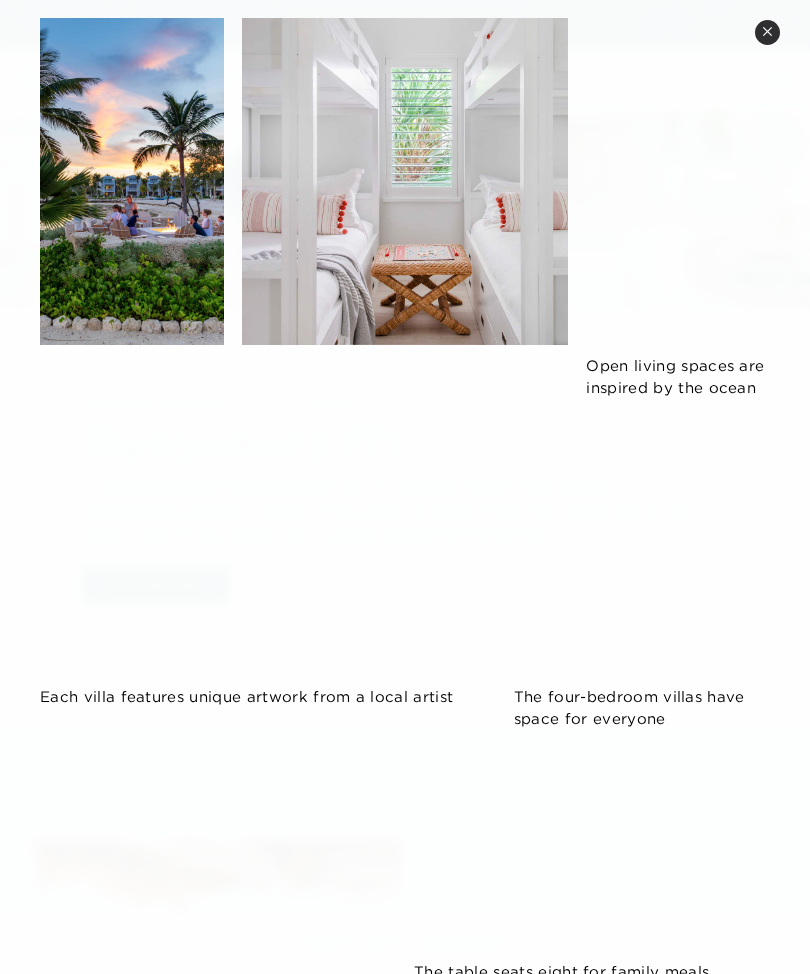 scroll, scrollTop: 805, scrollLeft: 0, axis: vertical 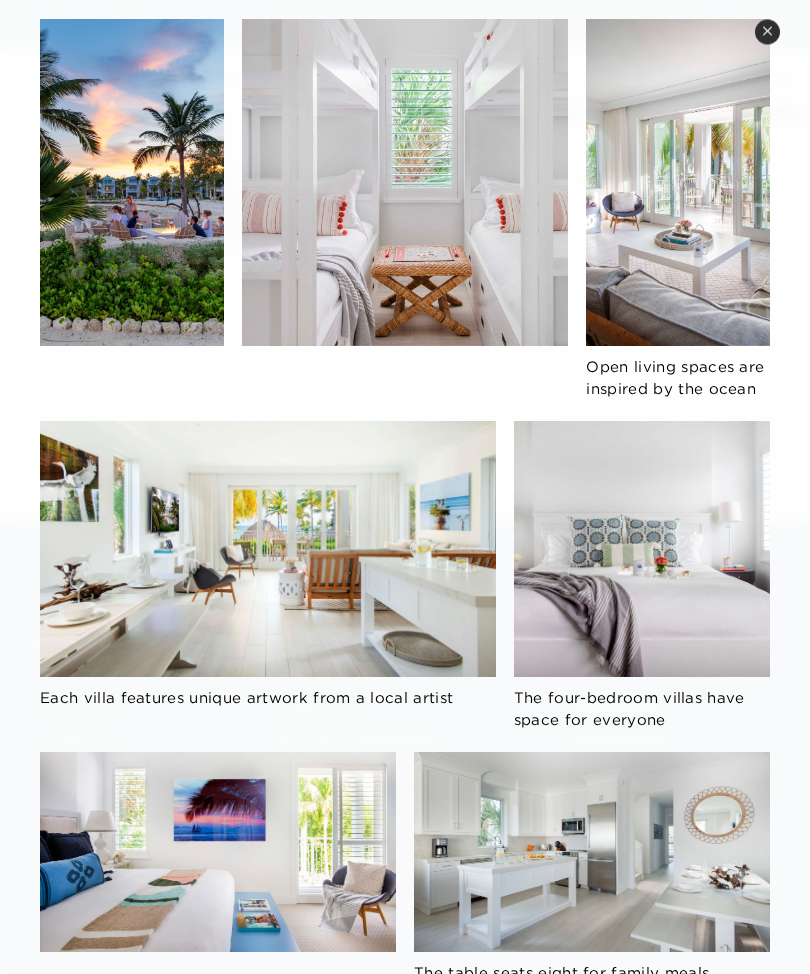 click on "Islamorada, Florida The Islands of Islamorada A well-appointed island enclave sits on a private beach with access to adventurous pursuits. Splash in the pools or enjoy a half-day cruise out at sea. After a day on the water, sip a sunset cocktail at the tiki bar. Dine al fresco with ocean views from the private covered balcony   Sliding doors open from the bedroom onto private balconies       Open living spaces are inspired by the ocean Each villa features unique artwork from a local artist The four-bedroom villas have space for everyone   The table seats eight for family meals" 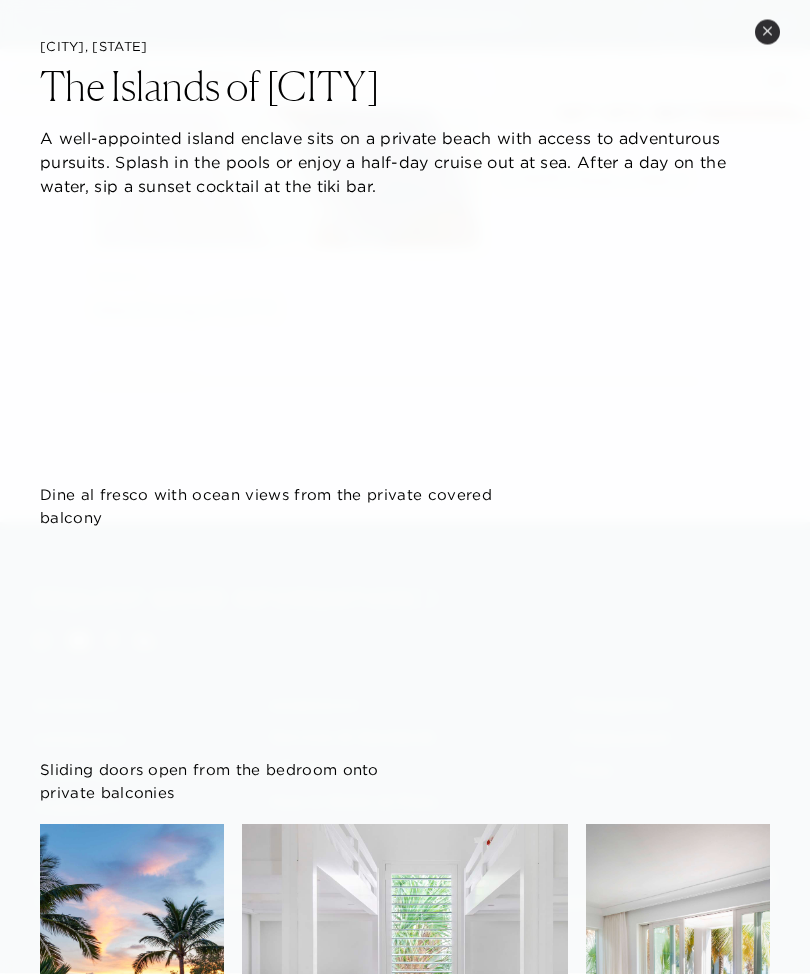 scroll, scrollTop: 0, scrollLeft: 0, axis: both 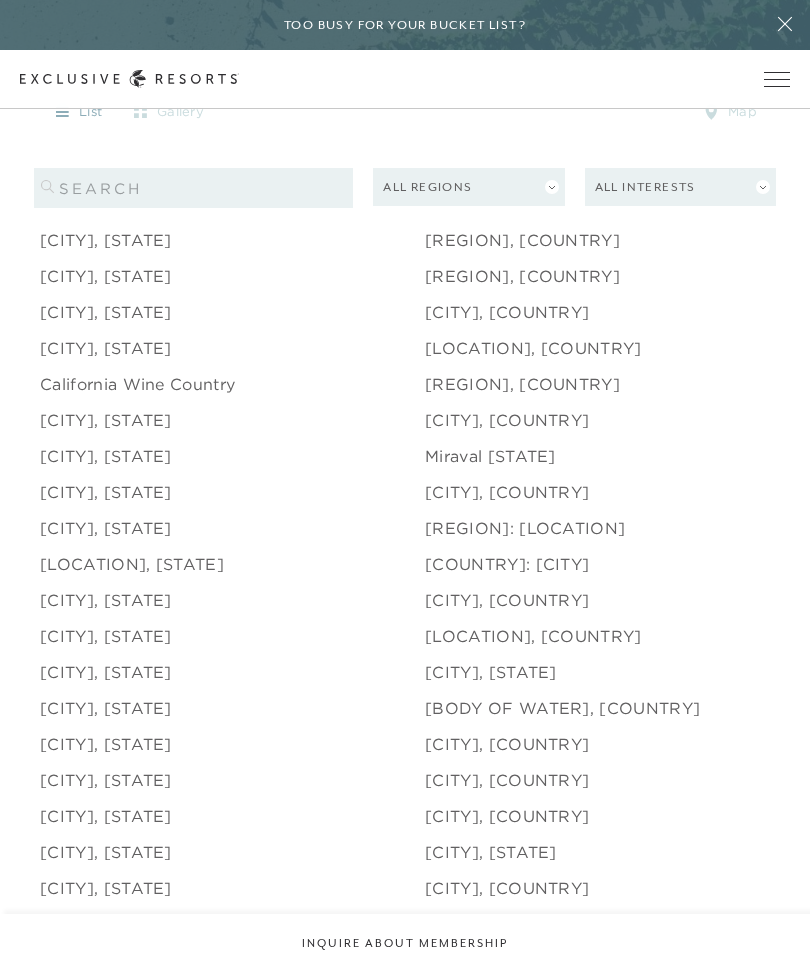 click on "[CITY], [STATE]" at bounding box center [106, 276] 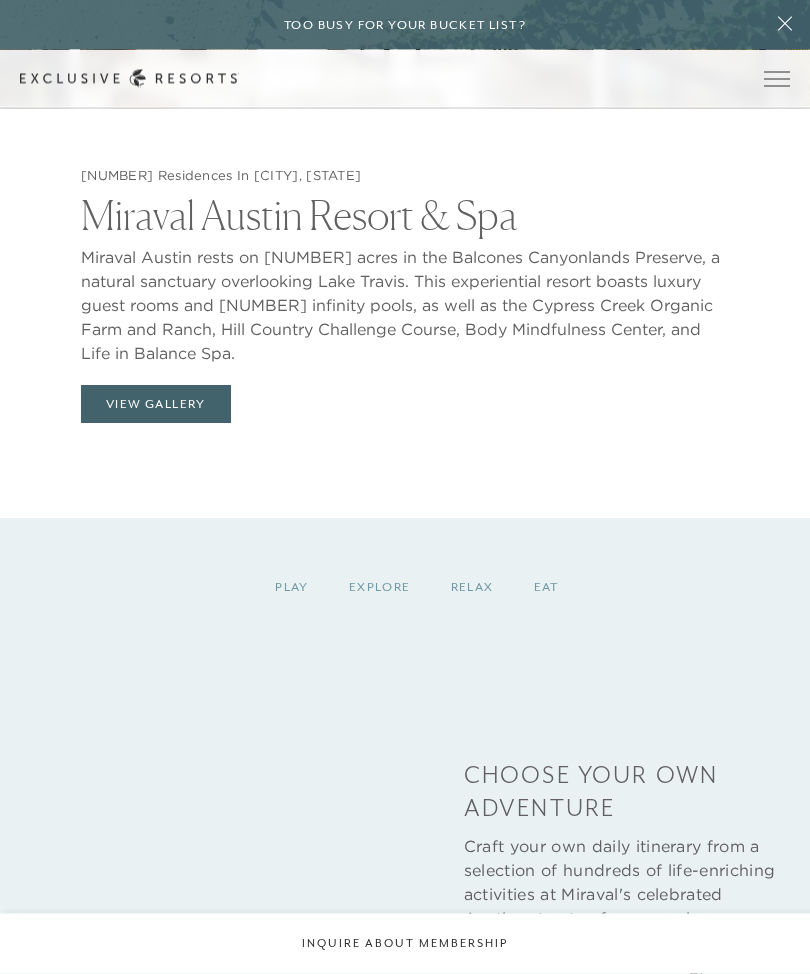 scroll, scrollTop: 2388, scrollLeft: 0, axis: vertical 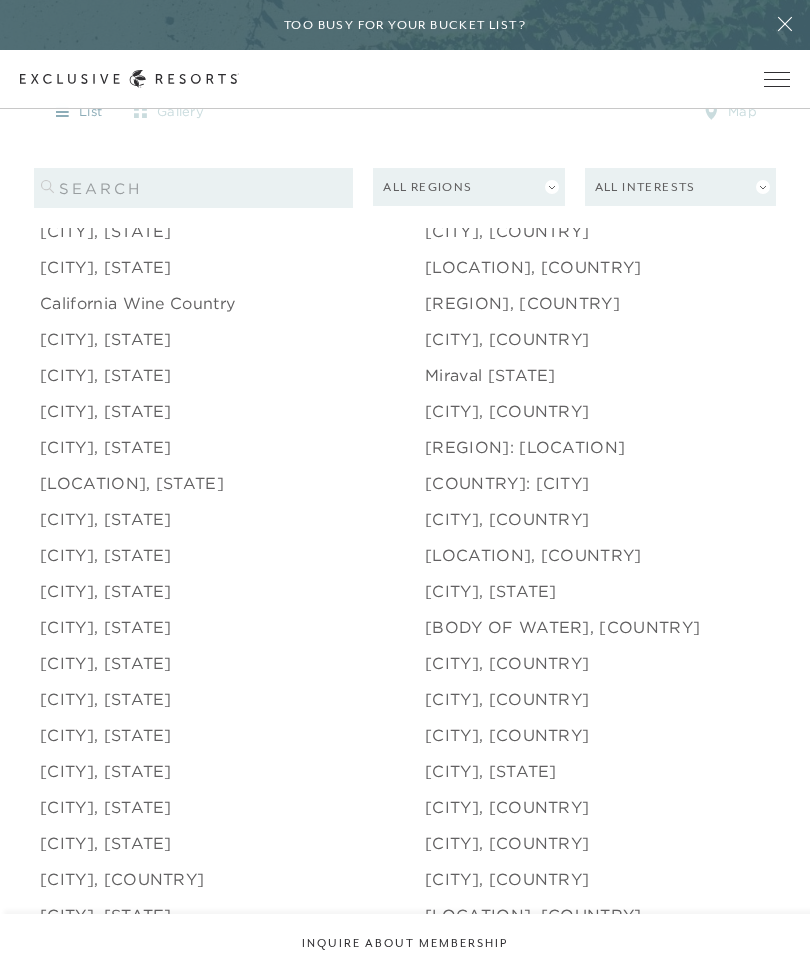 click on "[CITY], [STATE]" at bounding box center [106, 375] 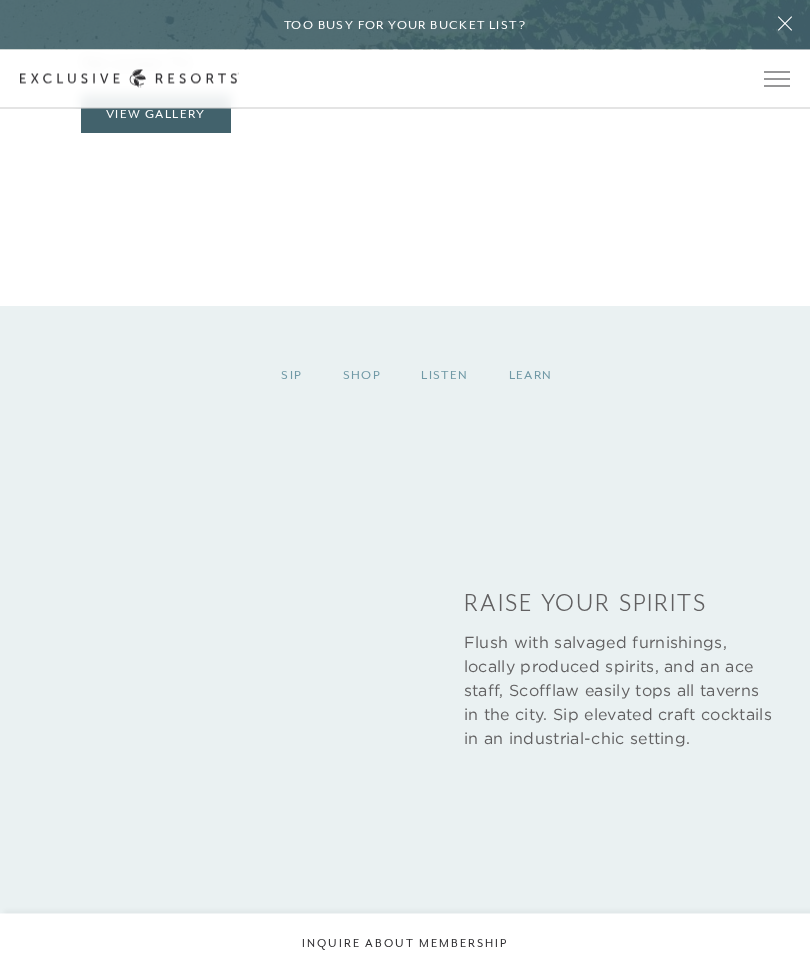 scroll, scrollTop: 4747, scrollLeft: 0, axis: vertical 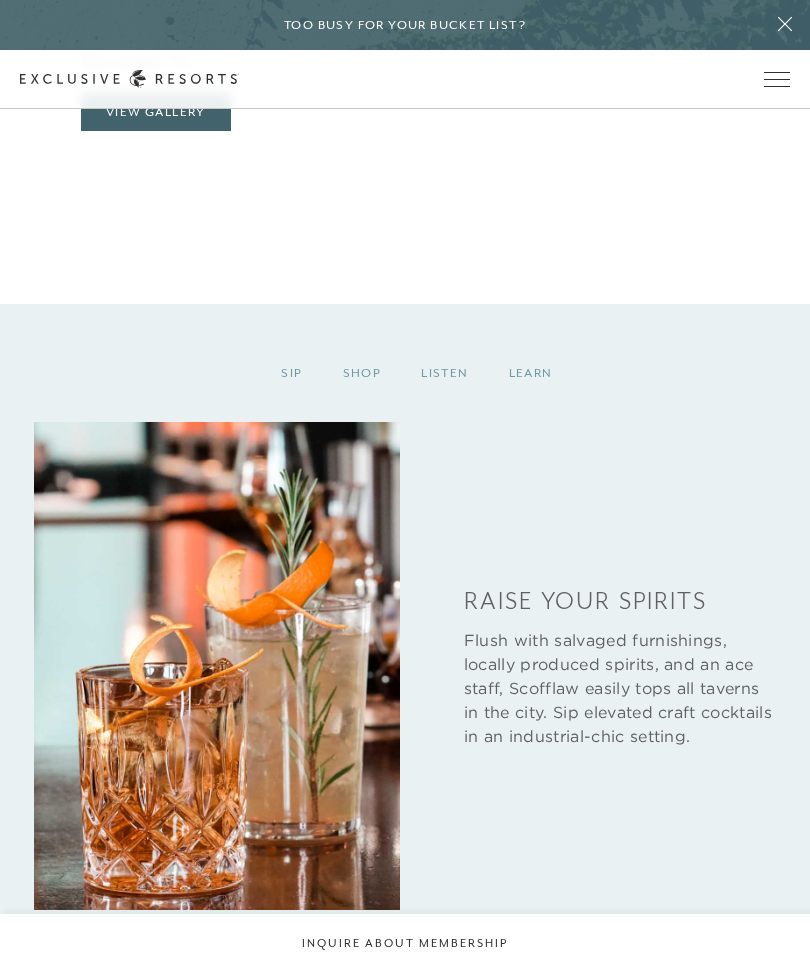click on "View Gallery" at bounding box center (156, 112) 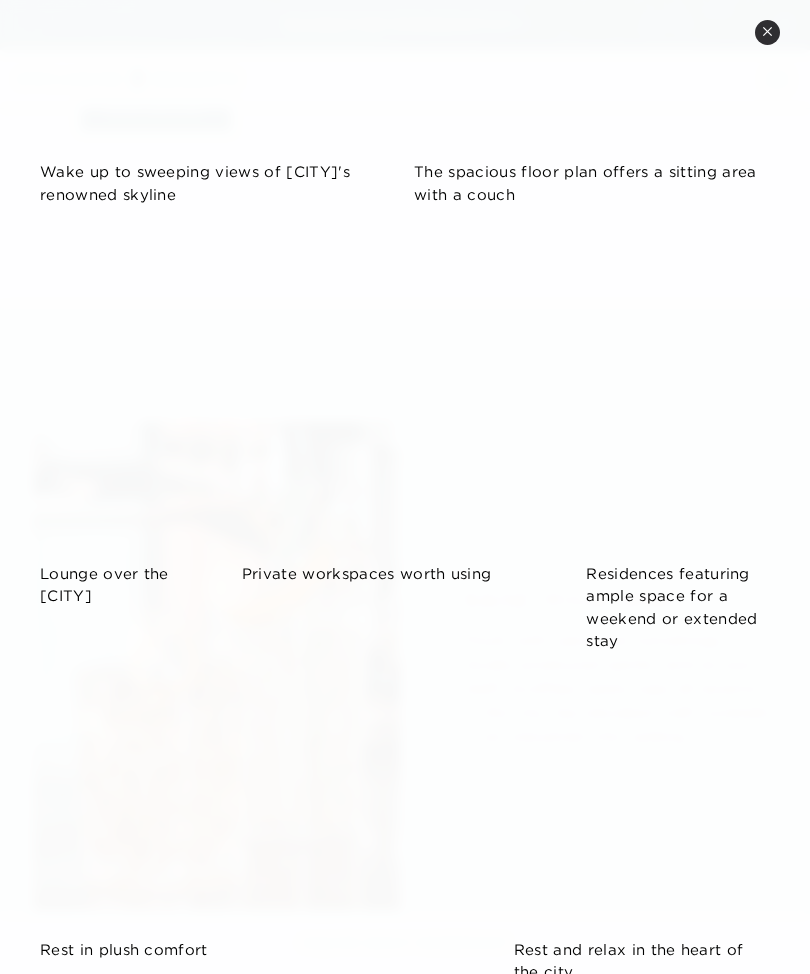 scroll, scrollTop: 597, scrollLeft: 0, axis: vertical 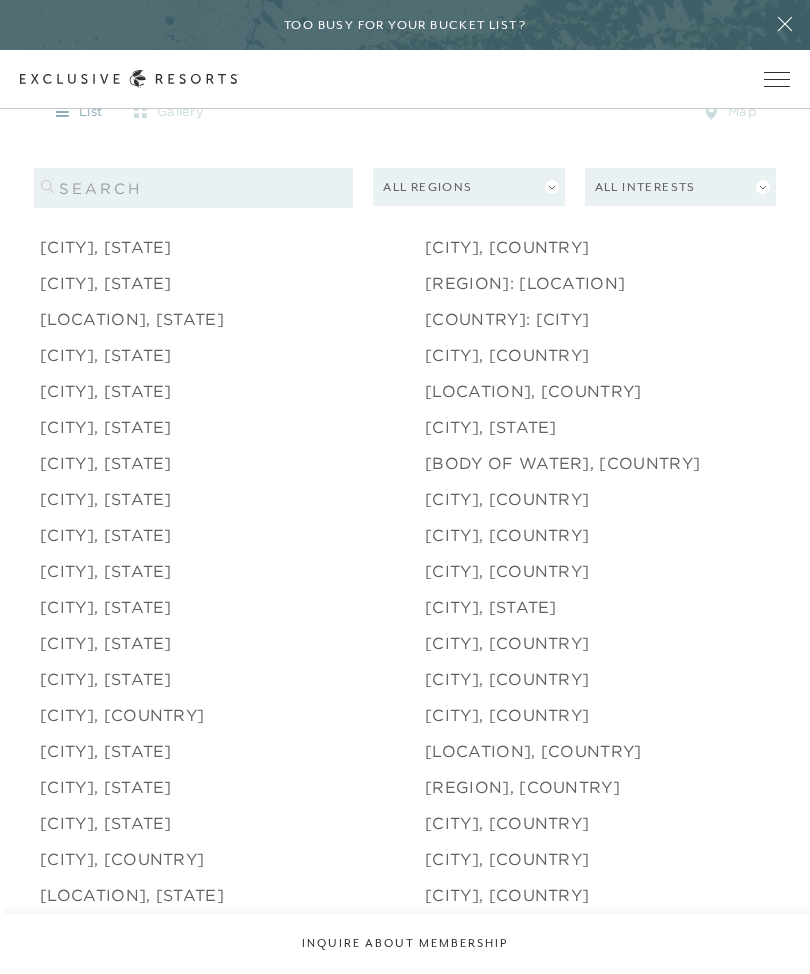 click on "[CITY], [STATE]" at bounding box center (106, 571) 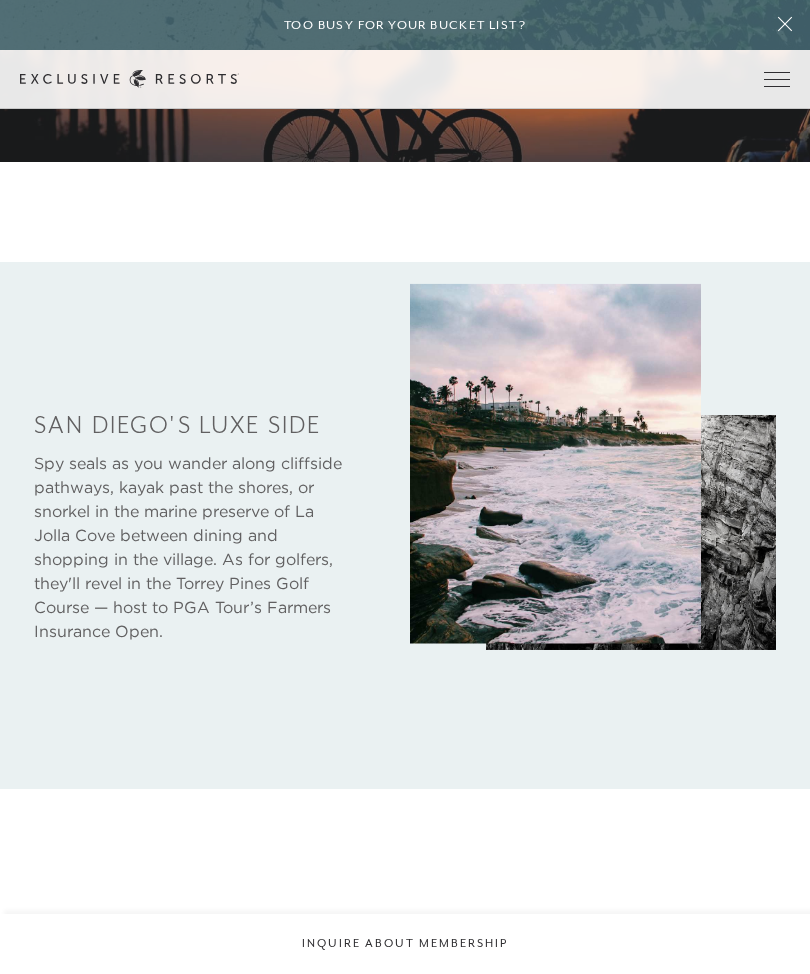 scroll, scrollTop: 870, scrollLeft: 0, axis: vertical 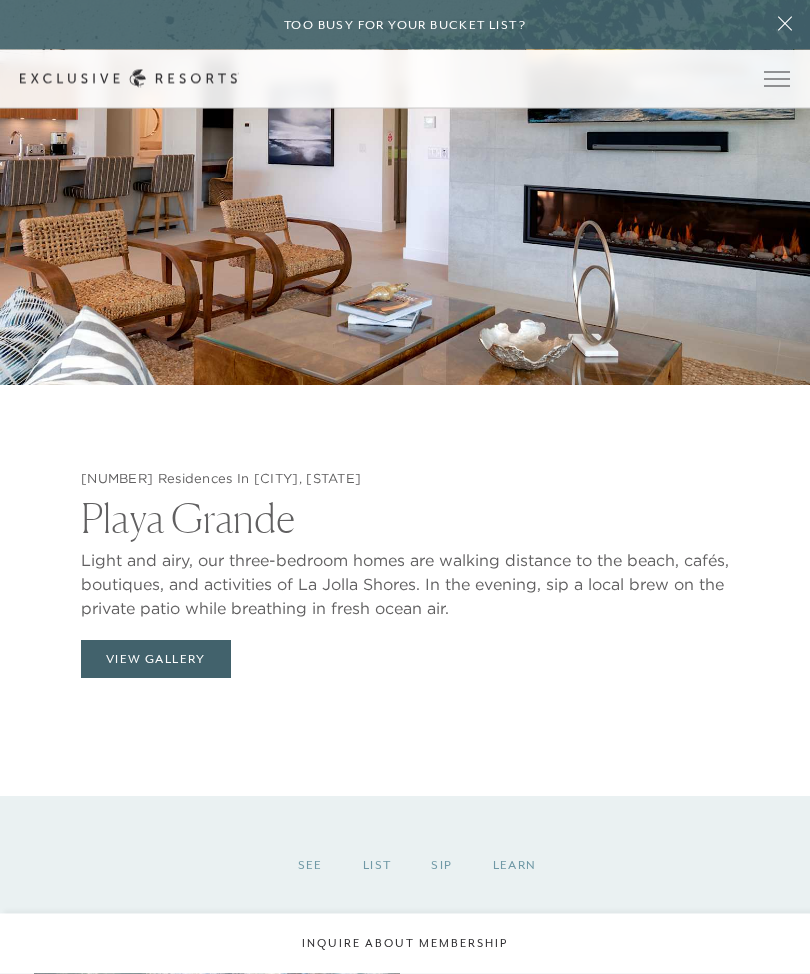 click on "View Gallery" at bounding box center [156, 660] 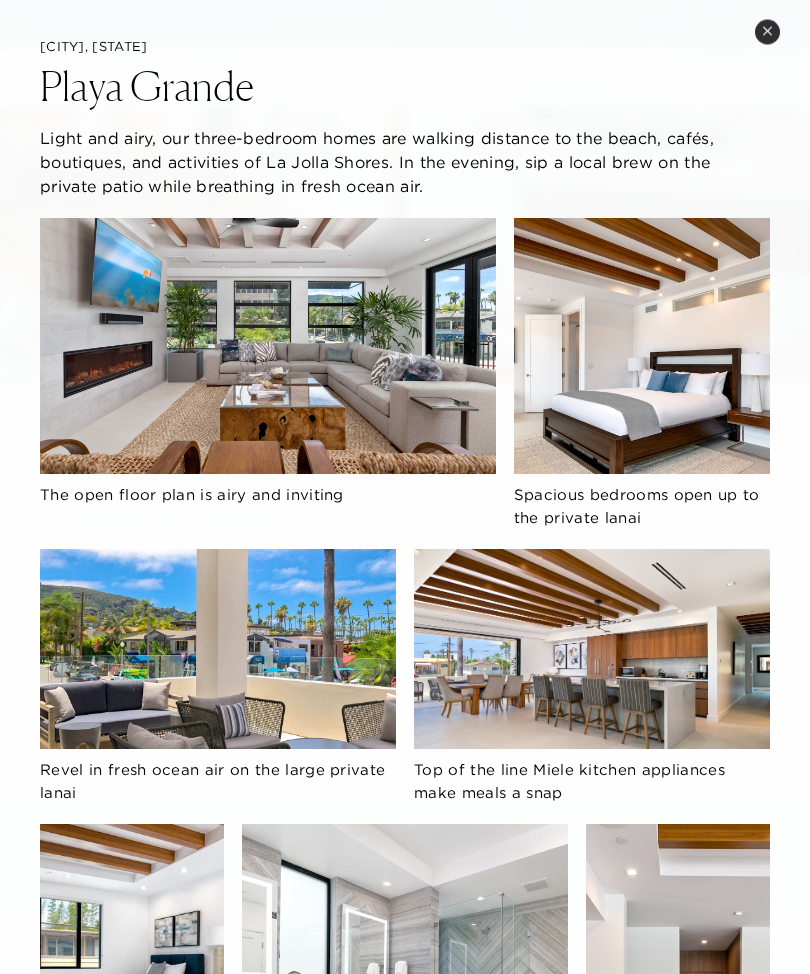 scroll, scrollTop: 2051, scrollLeft: 0, axis: vertical 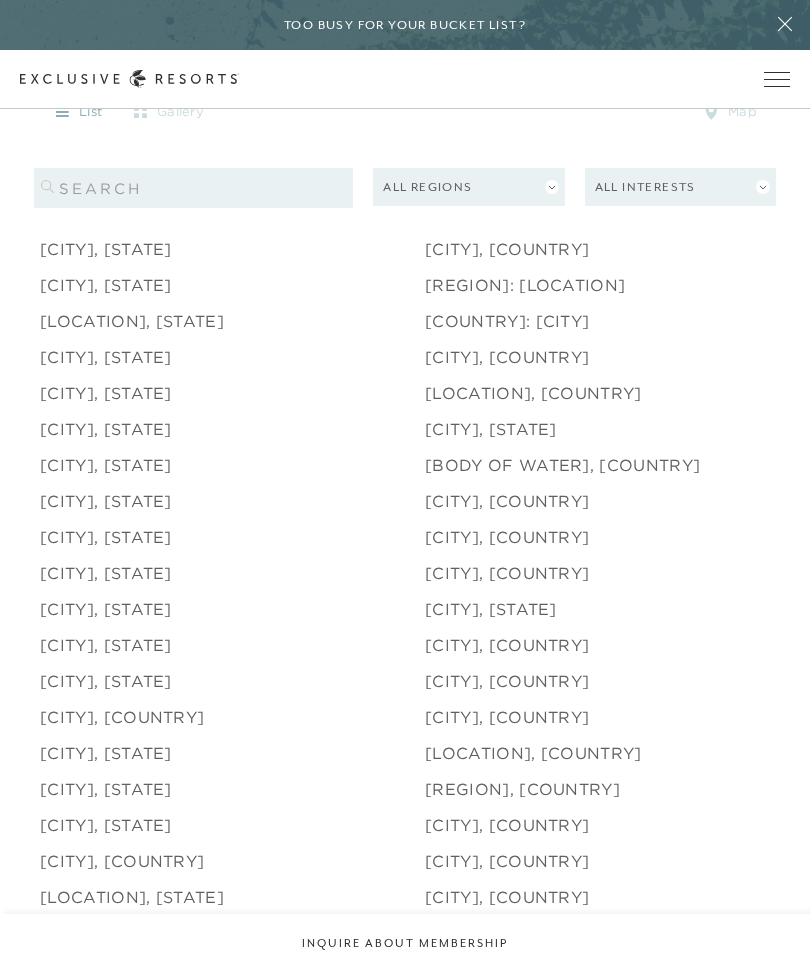 click on "[CITY], [STATE]" at bounding box center (106, 573) 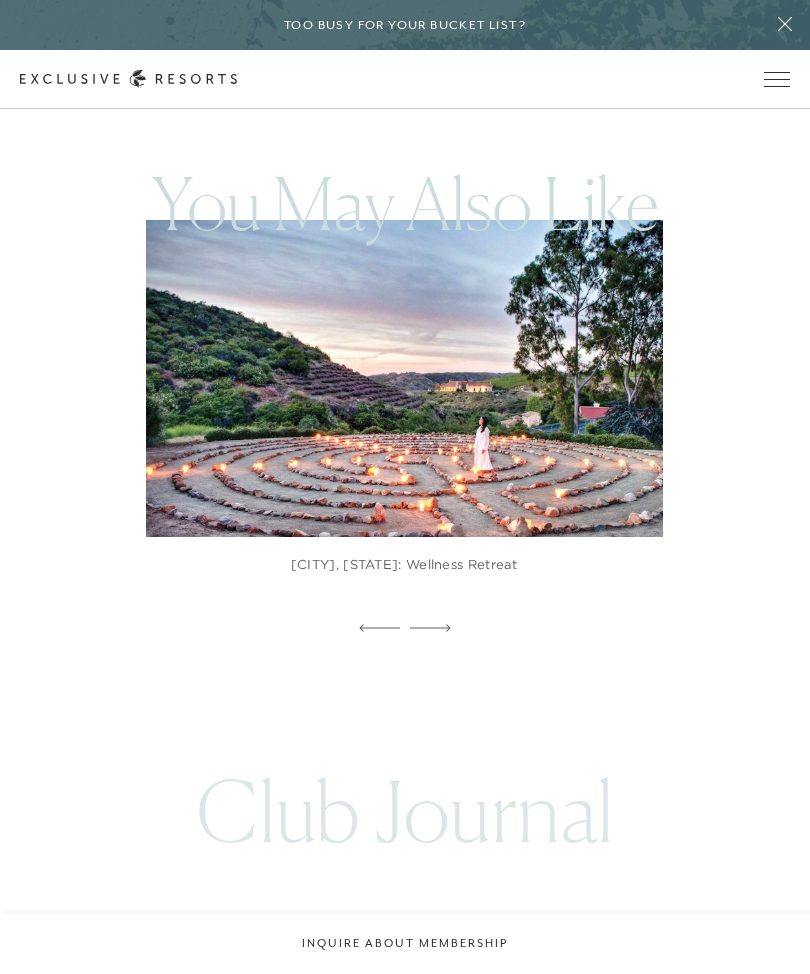 scroll, scrollTop: 3445, scrollLeft: 0, axis: vertical 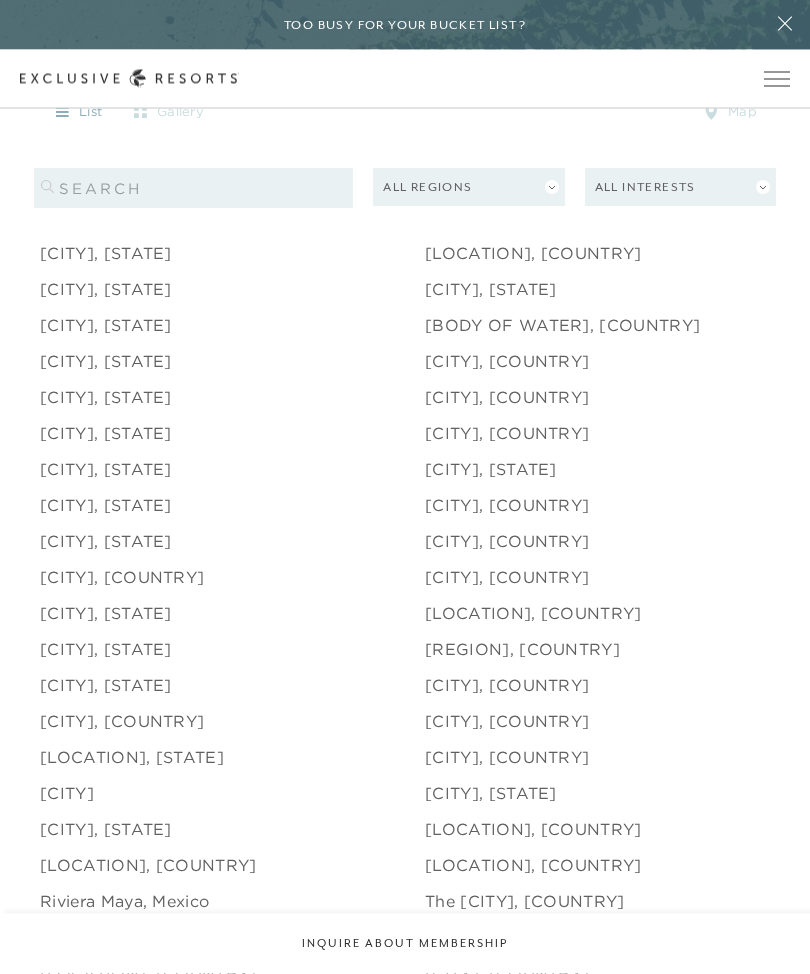 click on "[CITY], [STATE]" at bounding box center [106, 686] 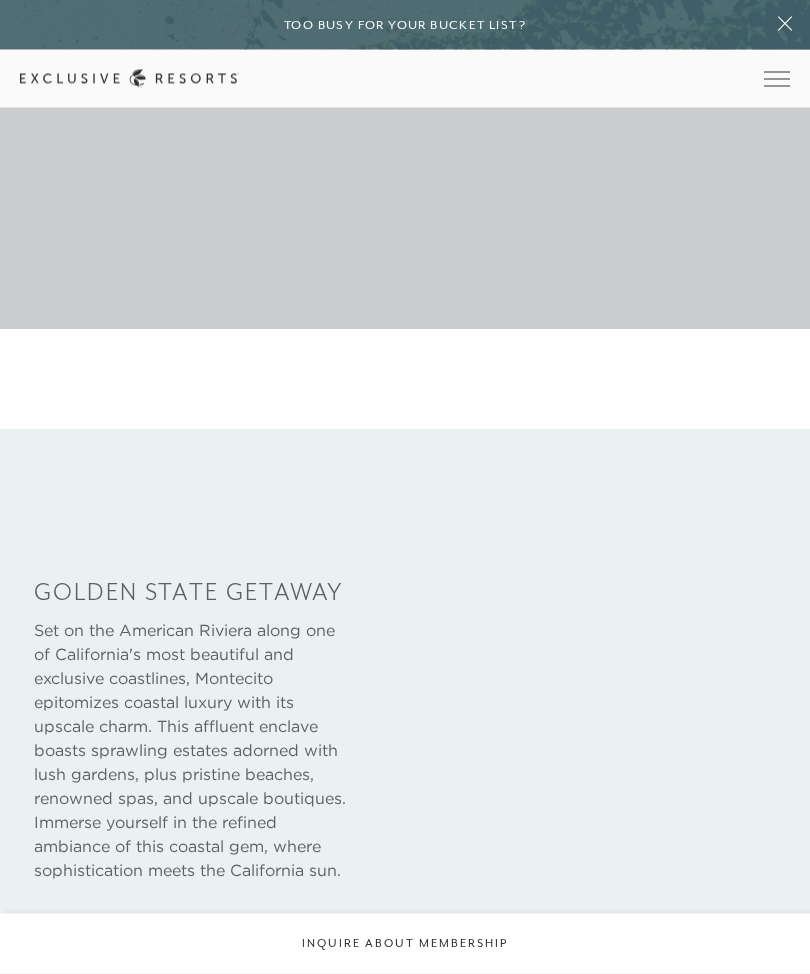 scroll, scrollTop: 655, scrollLeft: 0, axis: vertical 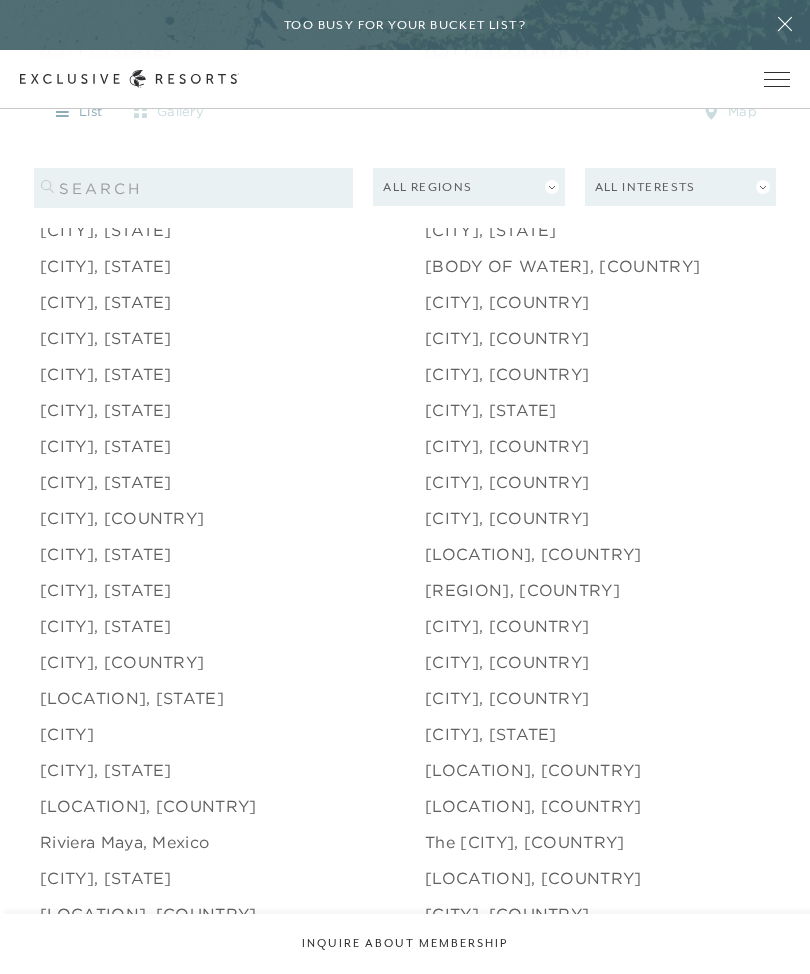 click on "[LOCATION], [STATE]" at bounding box center [132, 698] 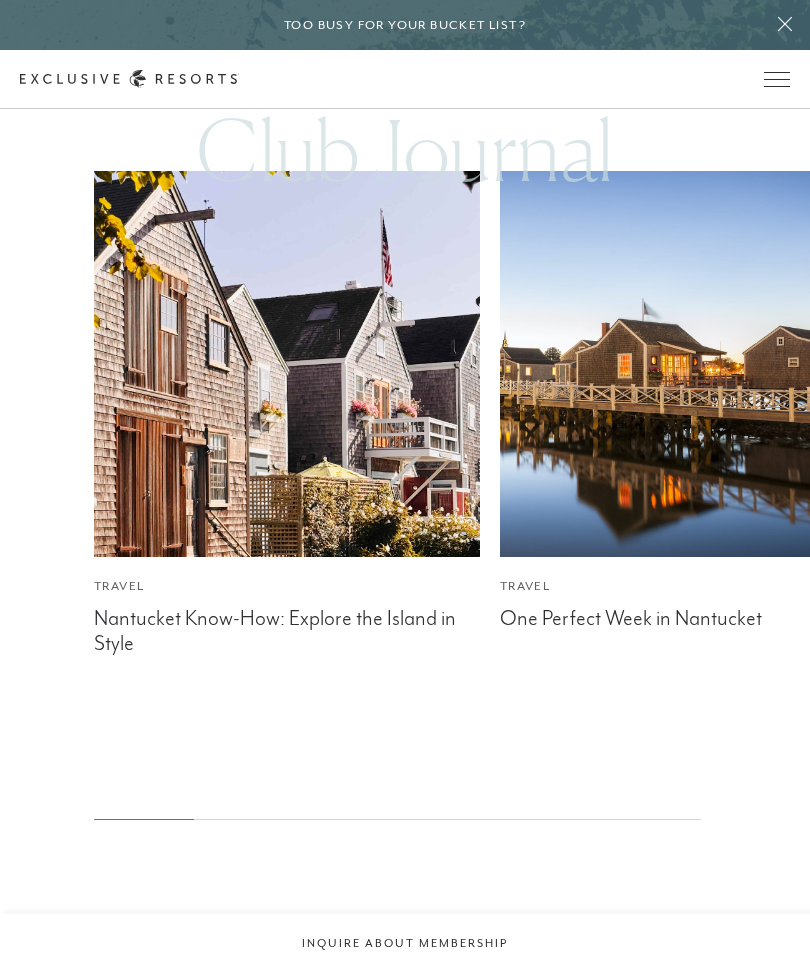 scroll, scrollTop: 4131, scrollLeft: 0, axis: vertical 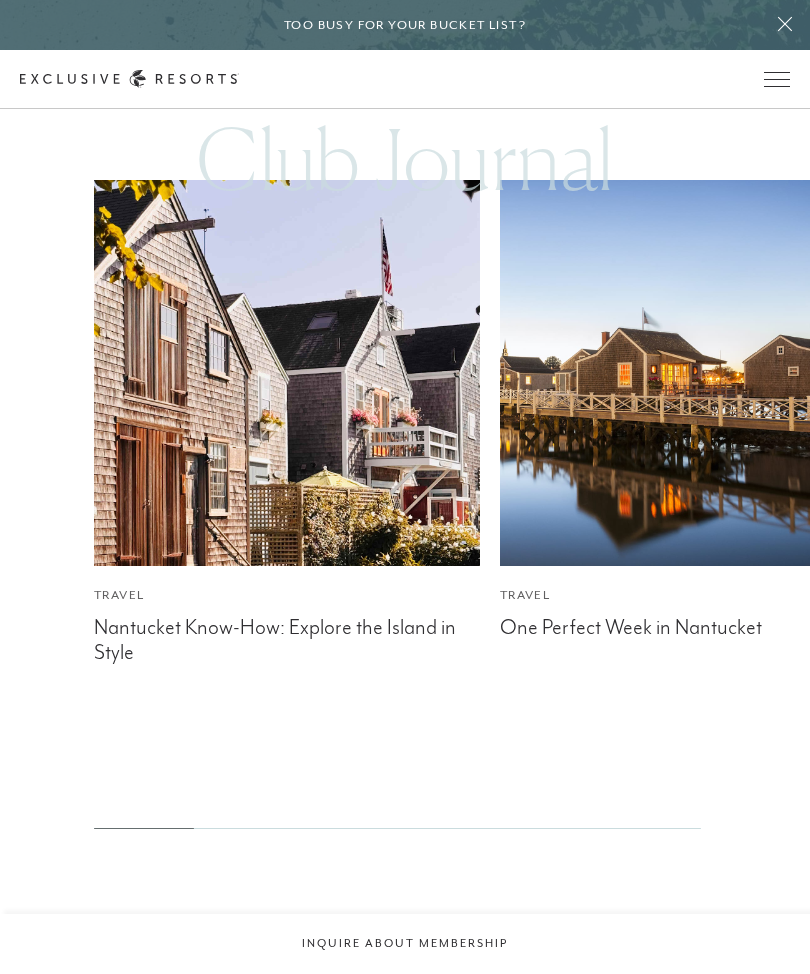 click at bounding box center (287, 373) 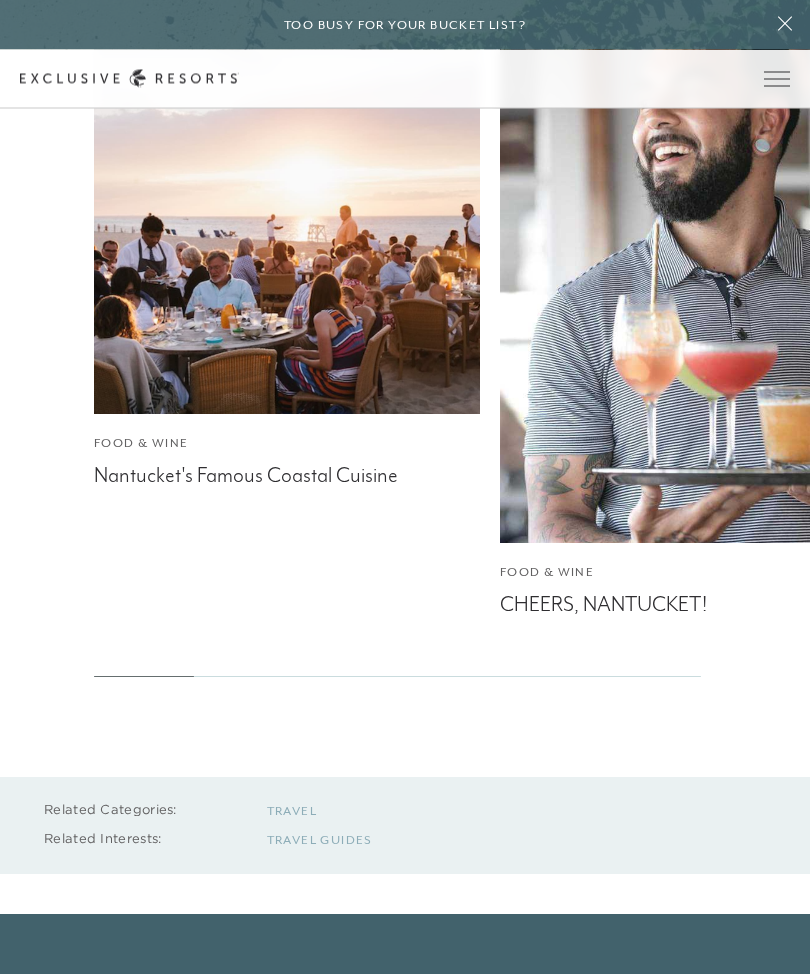 scroll, scrollTop: 9640, scrollLeft: 0, axis: vertical 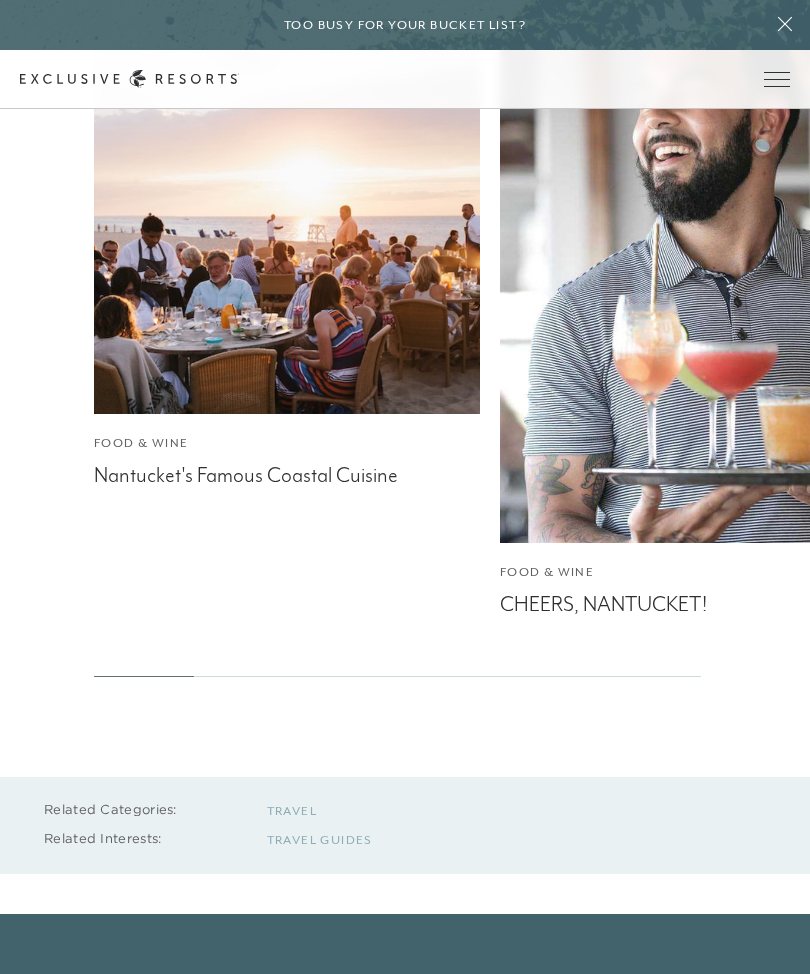 click at bounding box center (287, 221) 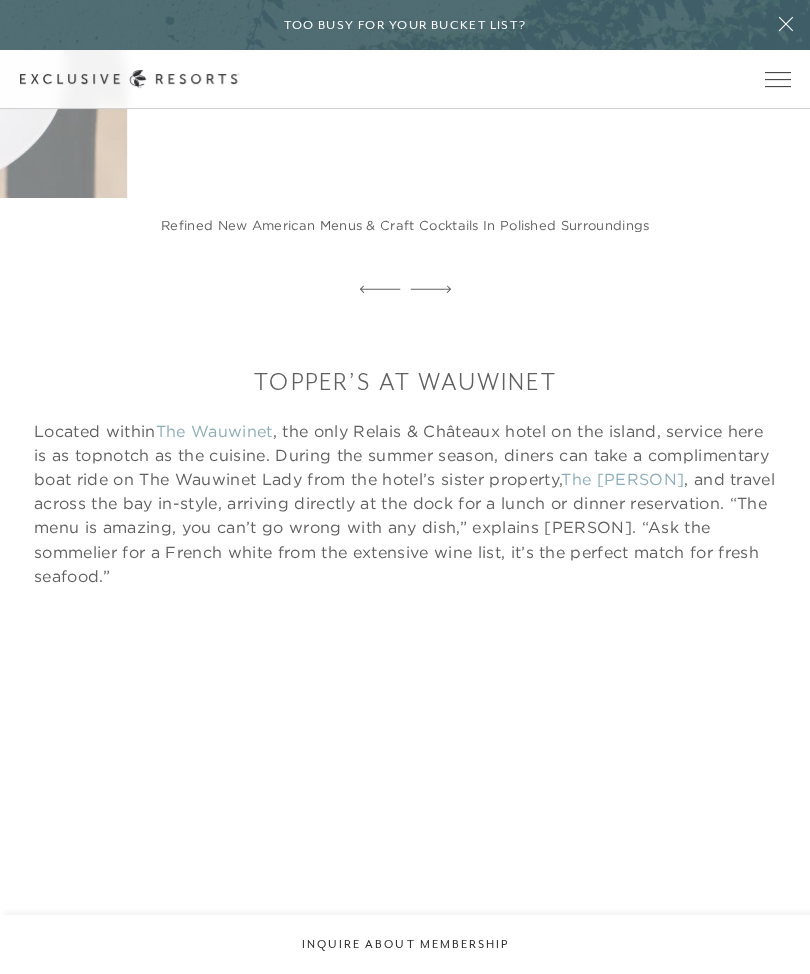 scroll, scrollTop: 2379, scrollLeft: 0, axis: vertical 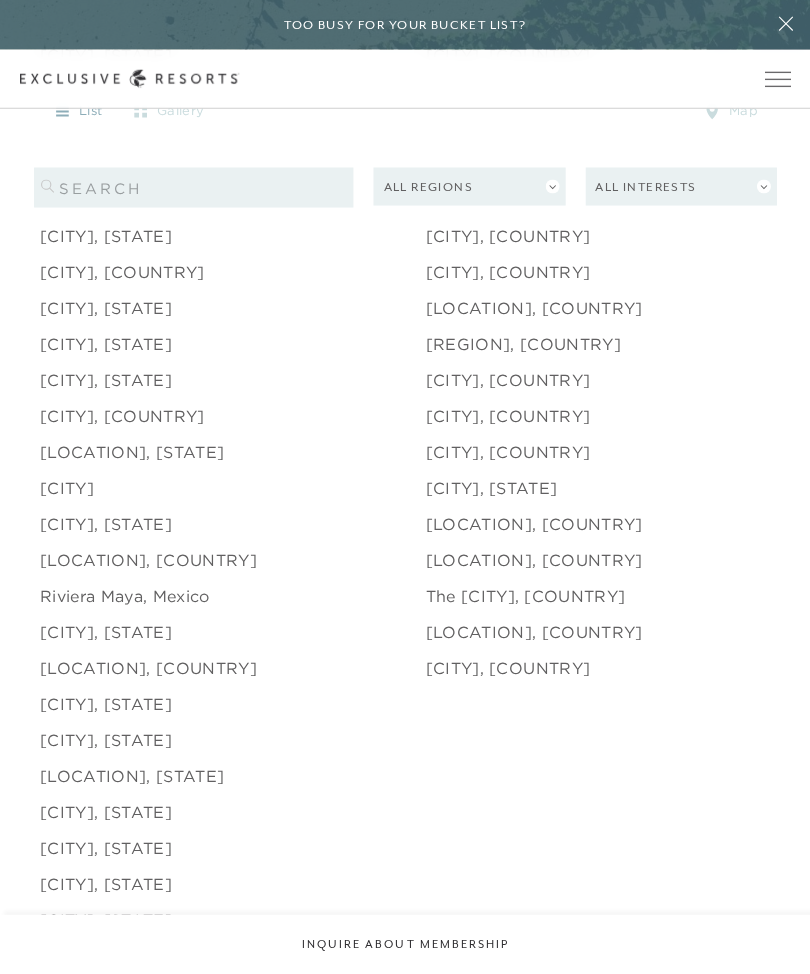 click on "[CITY], [STATE]" at bounding box center (106, 632) 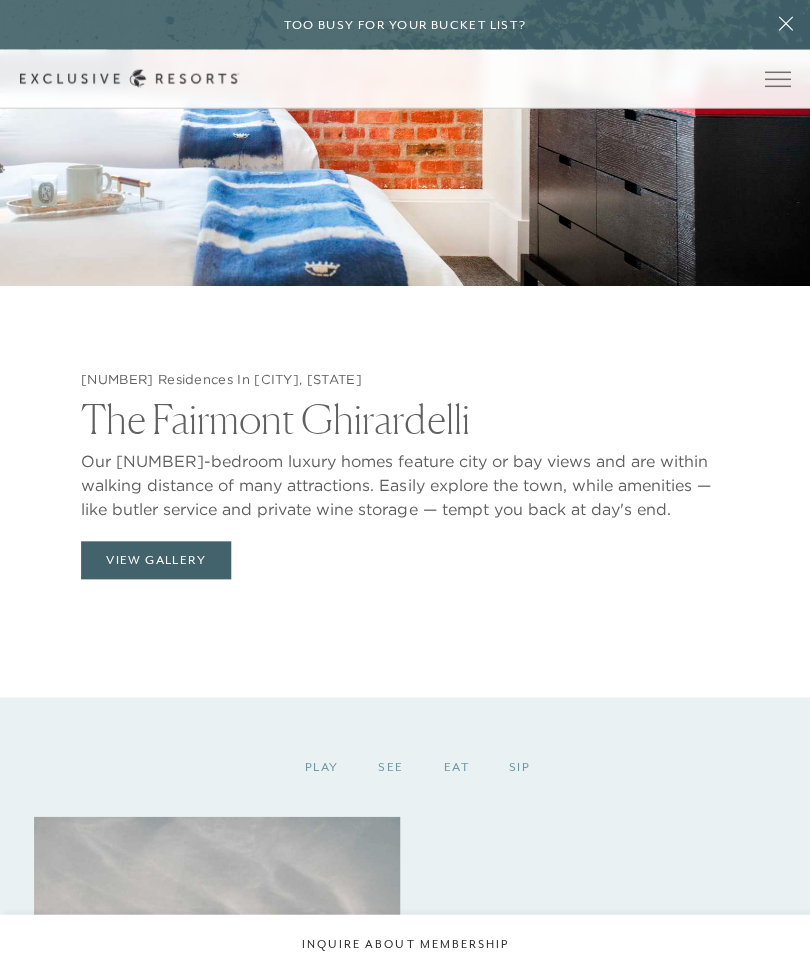 scroll, scrollTop: 2150, scrollLeft: 0, axis: vertical 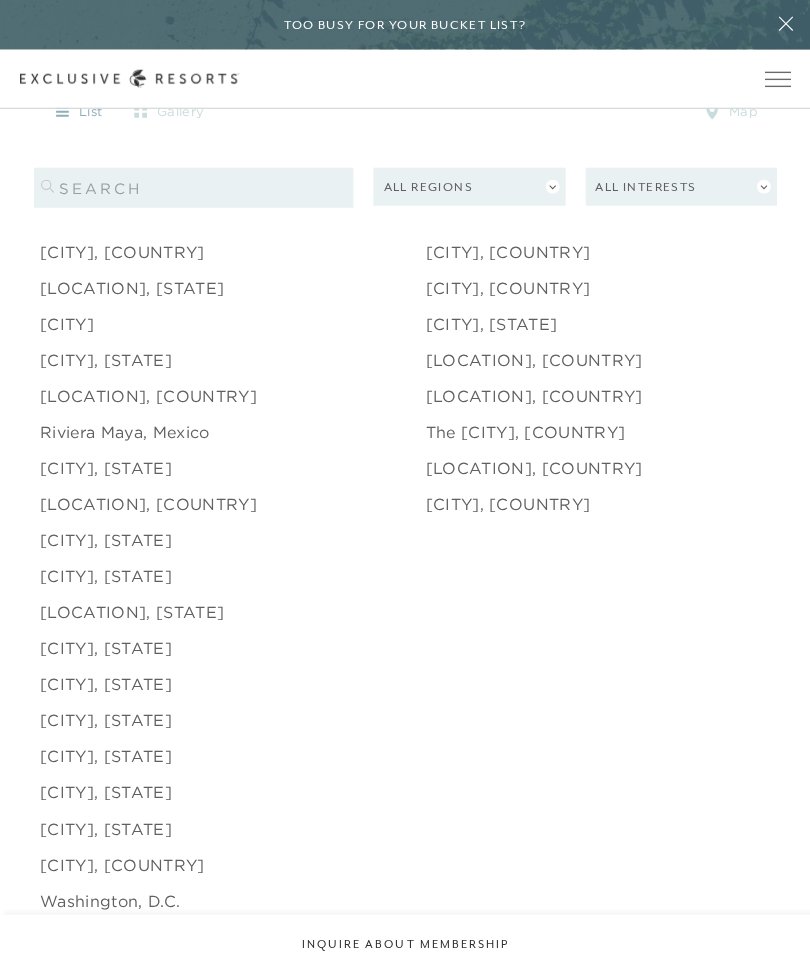click on "[LOCATION], [STATE]" at bounding box center (132, 612) 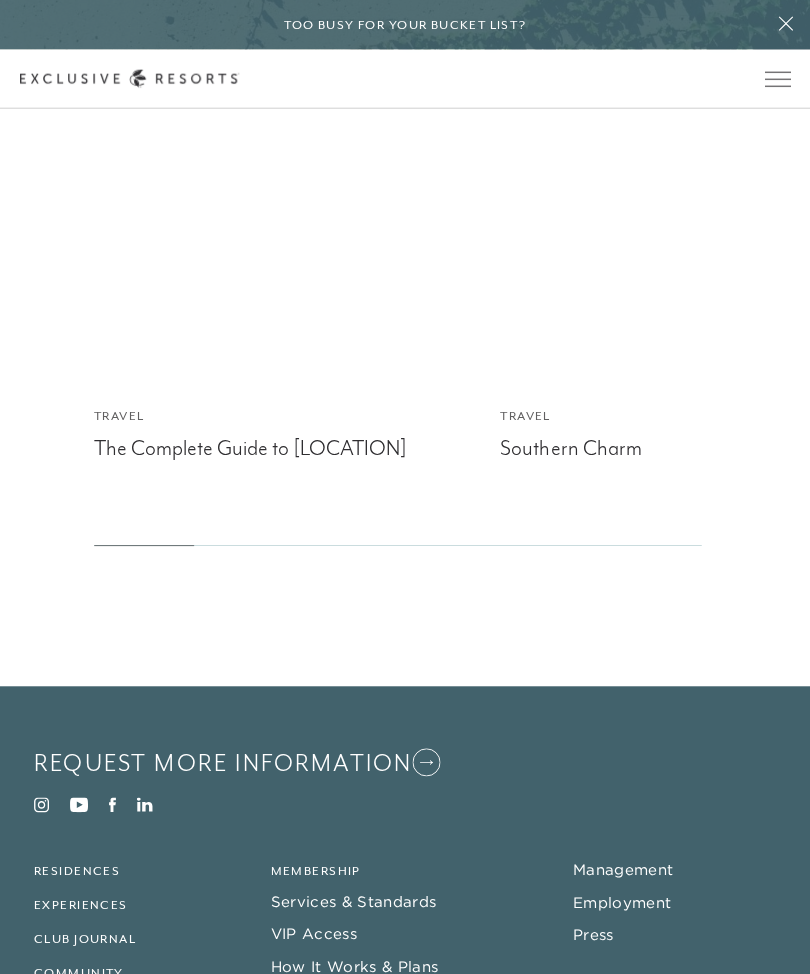 scroll, scrollTop: 4459, scrollLeft: 0, axis: vertical 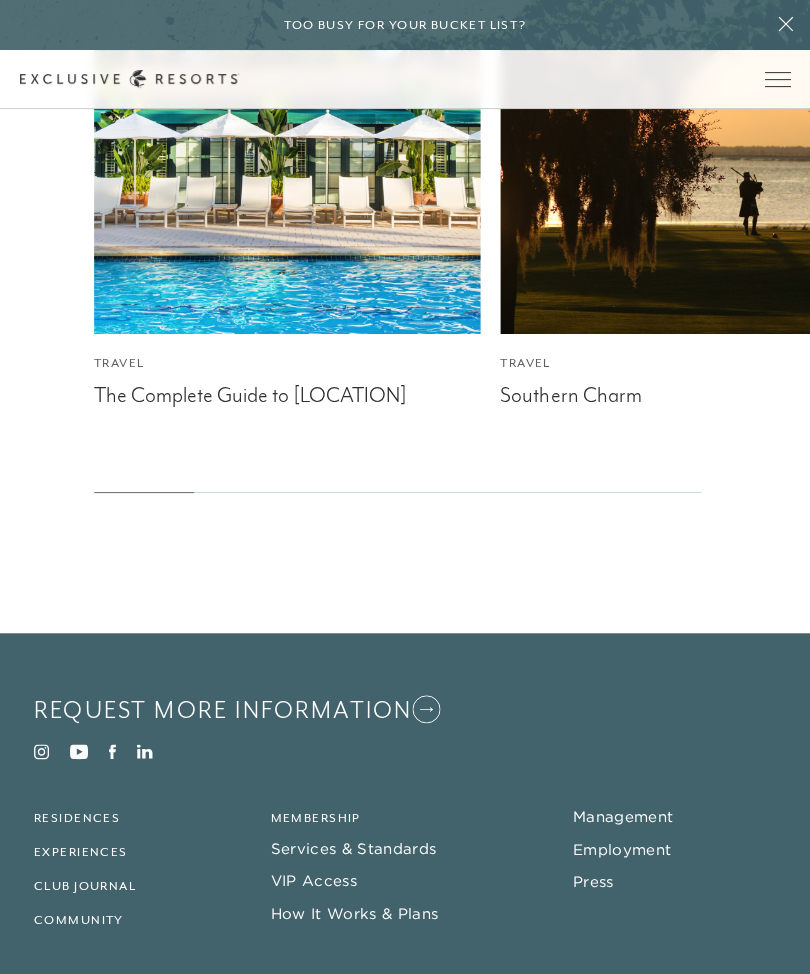 click on "The Complete Guide to [LOCATION]" at bounding box center (287, 393) 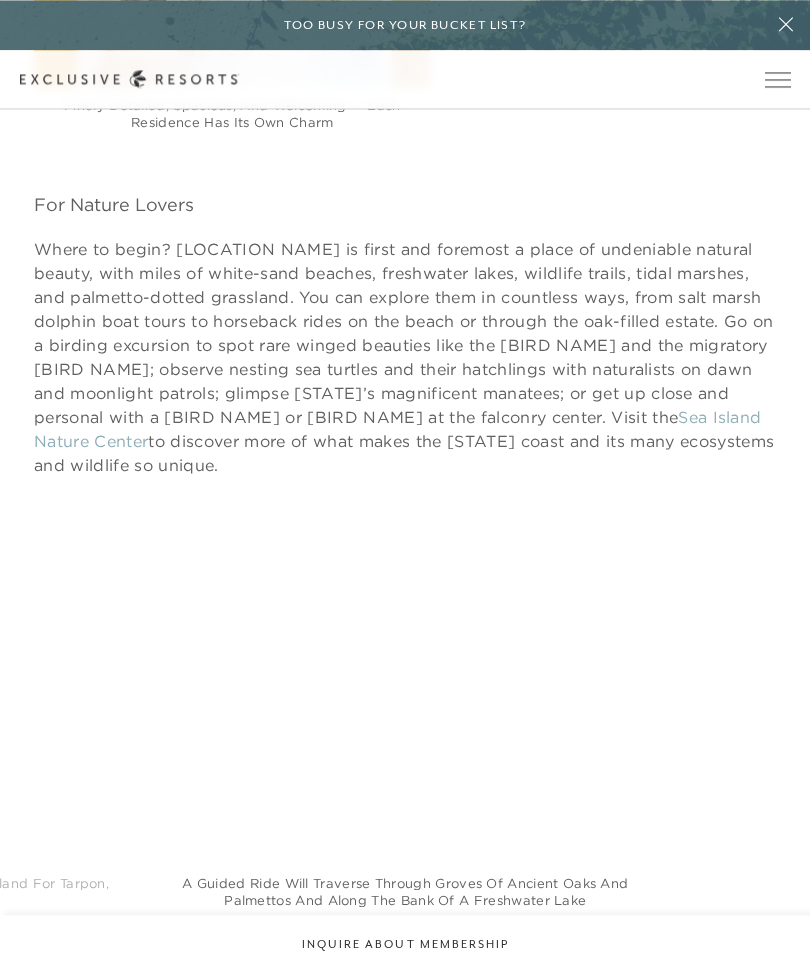 scroll, scrollTop: 2826, scrollLeft: 0, axis: vertical 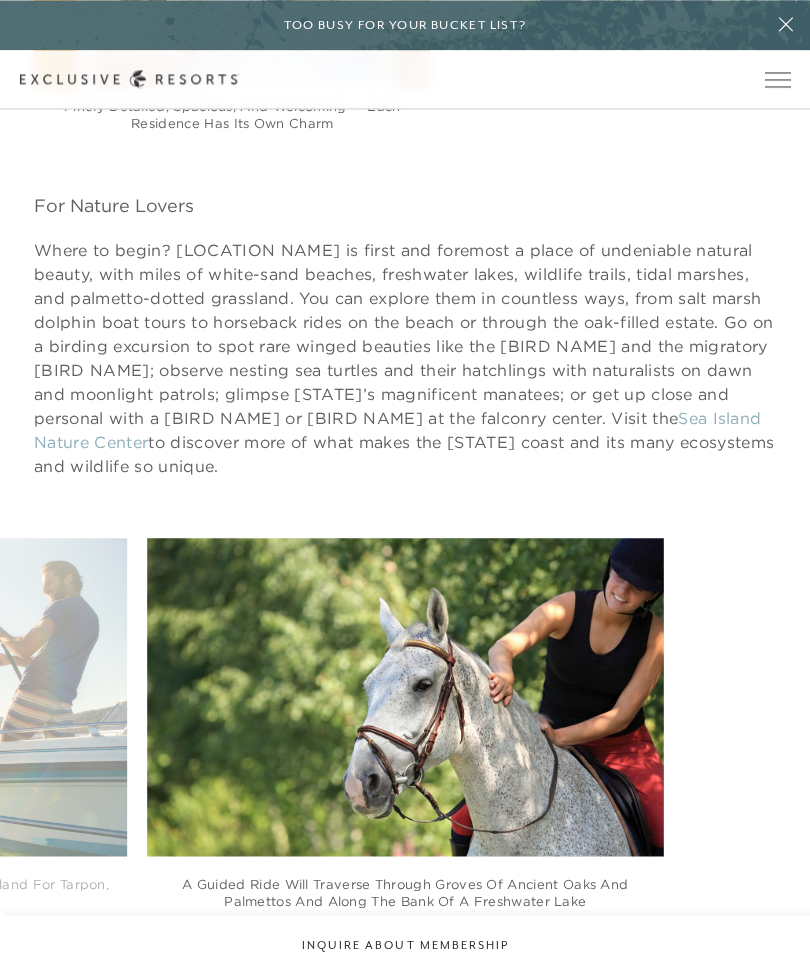 click on "A guided ride will traverse through groves of ancient oaks and palmettos and along the bank of a freshwater lake" 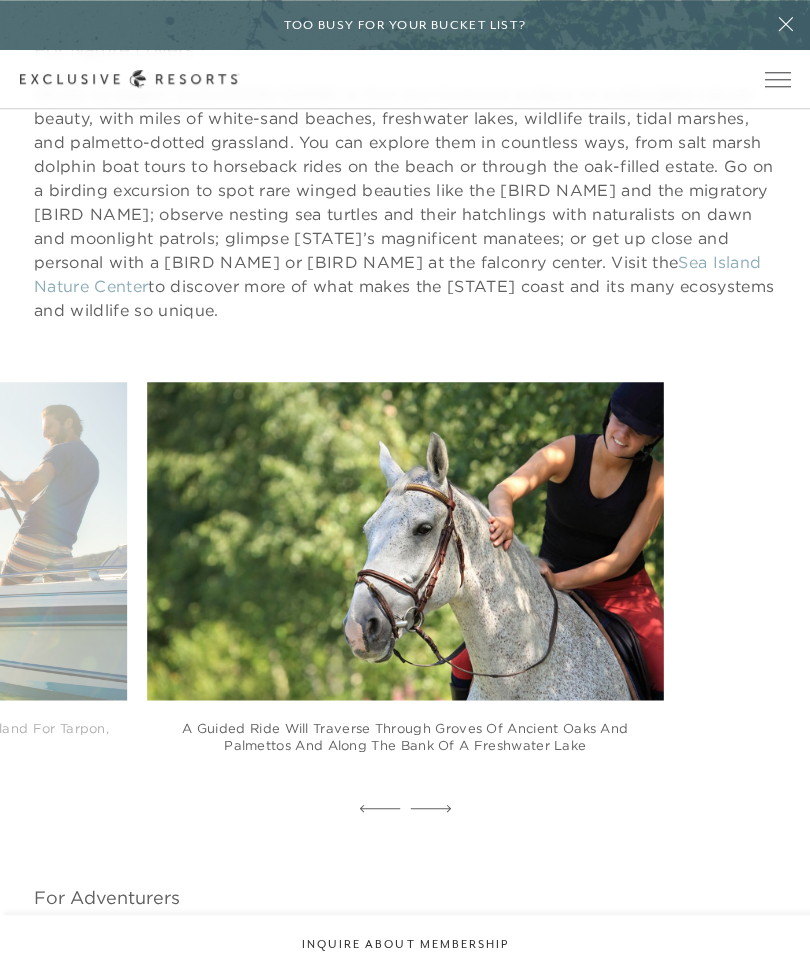 scroll, scrollTop: 2979, scrollLeft: 0, axis: vertical 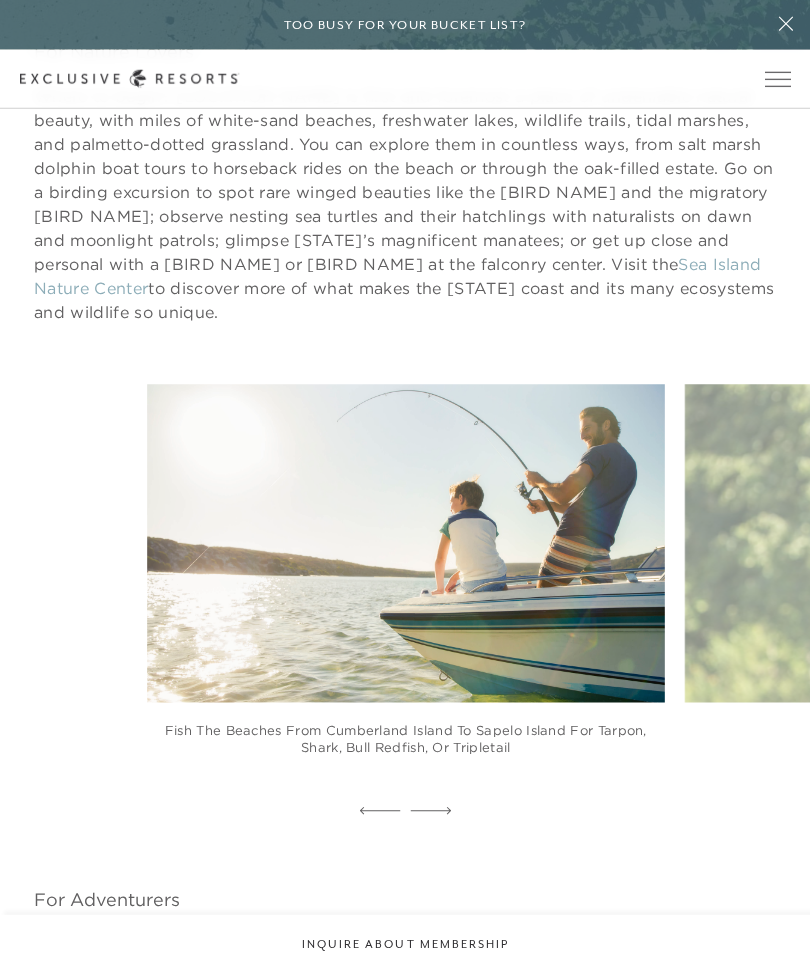 click 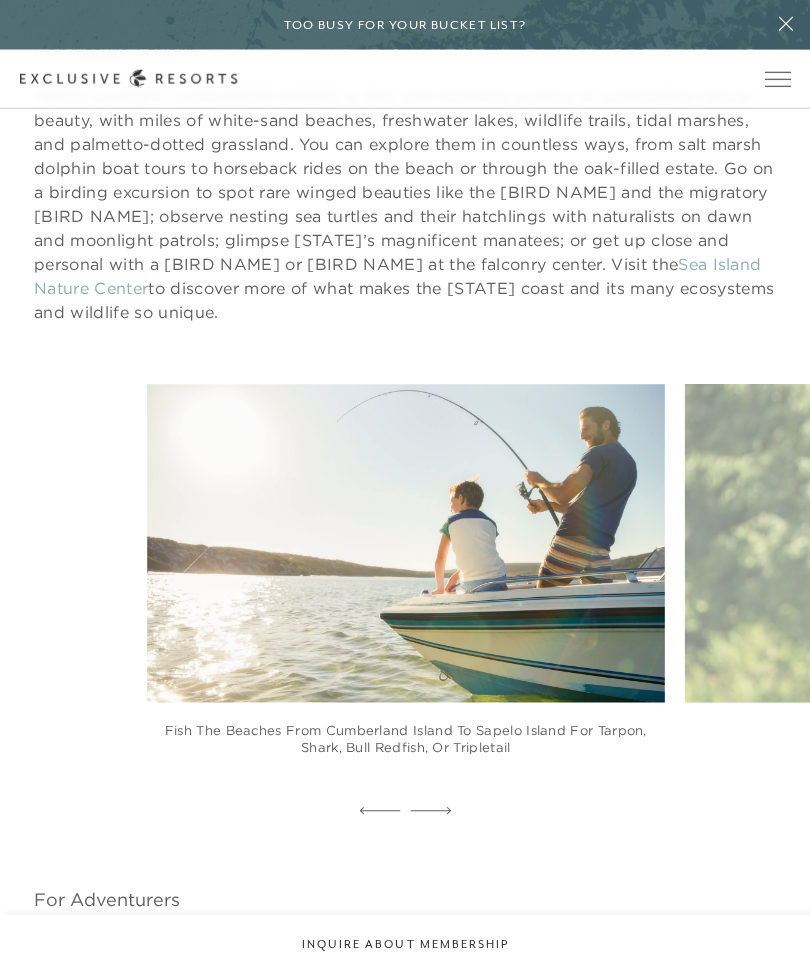 click 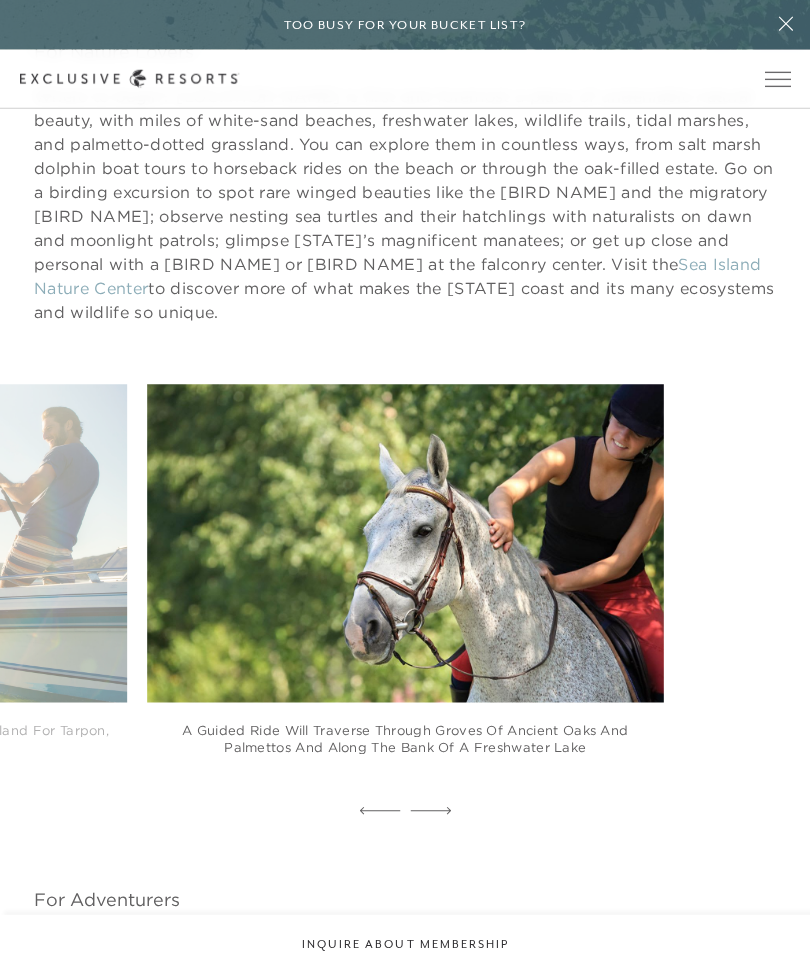 click 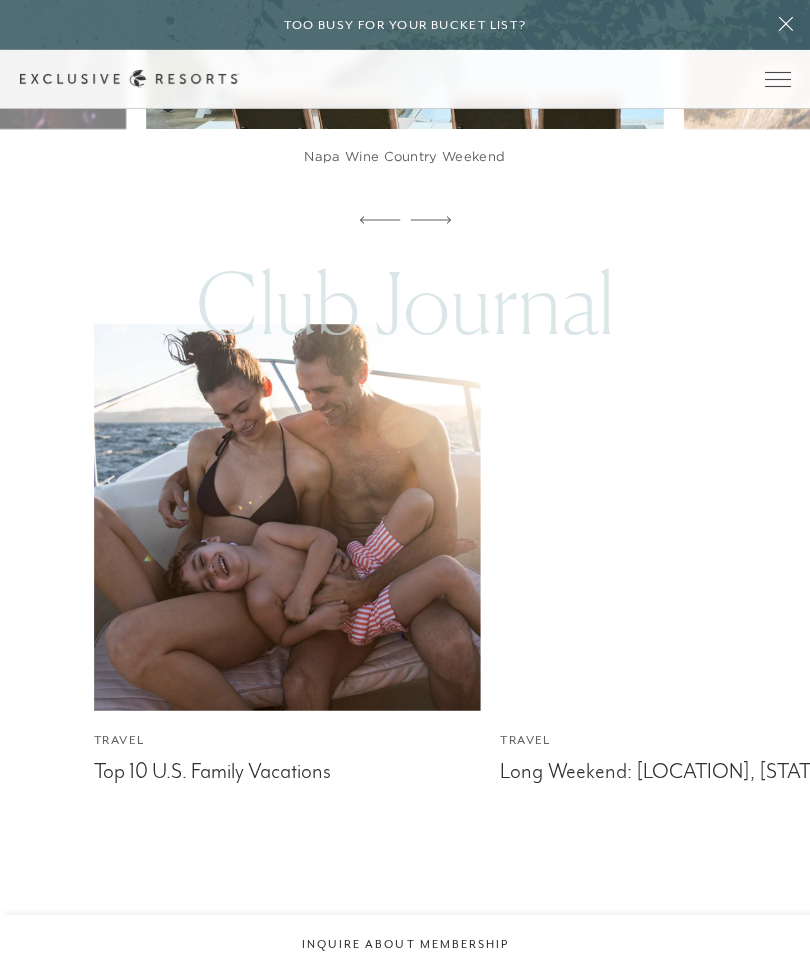 scroll, scrollTop: 9554, scrollLeft: 0, axis: vertical 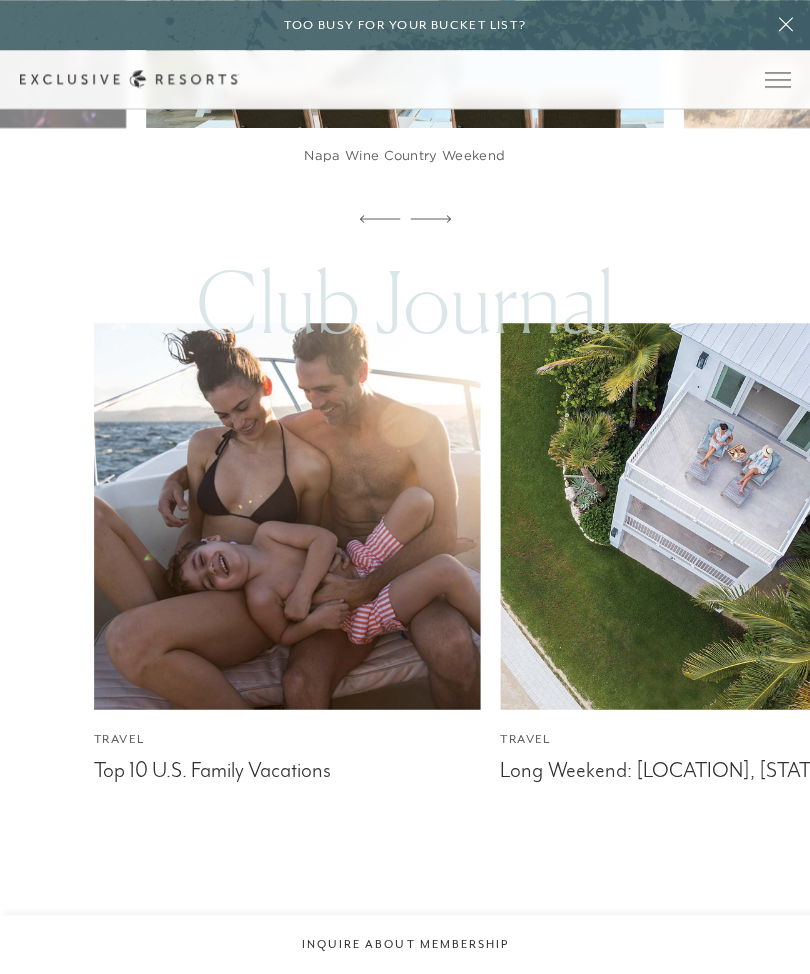 click at bounding box center (693, 514) 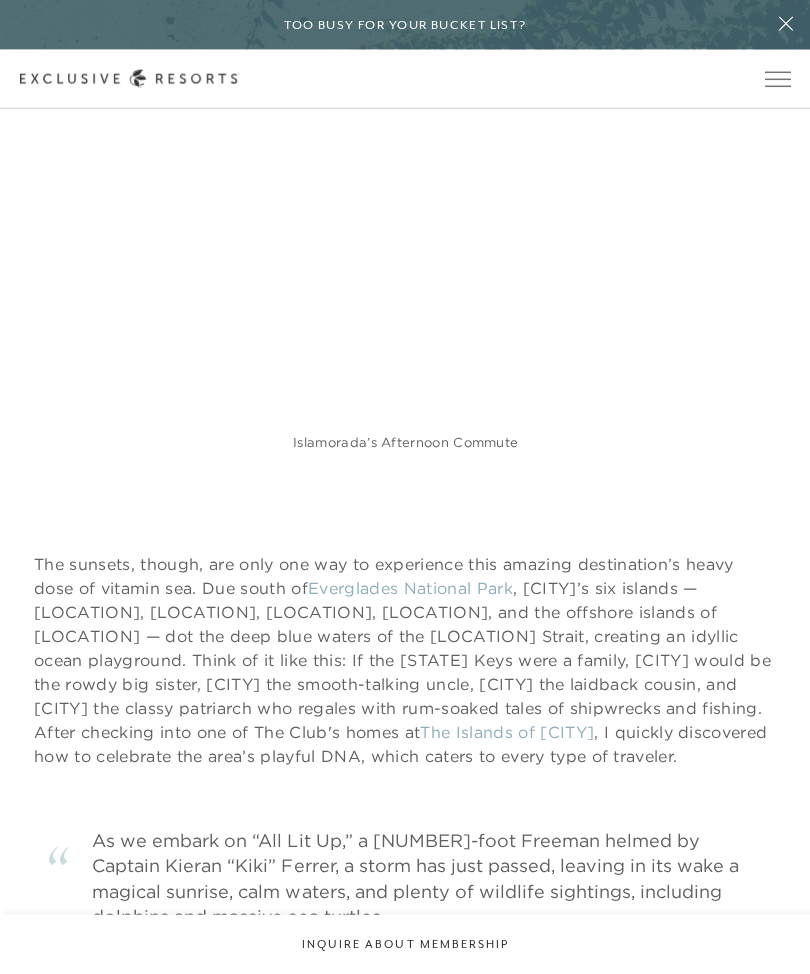 scroll, scrollTop: 845, scrollLeft: 0, axis: vertical 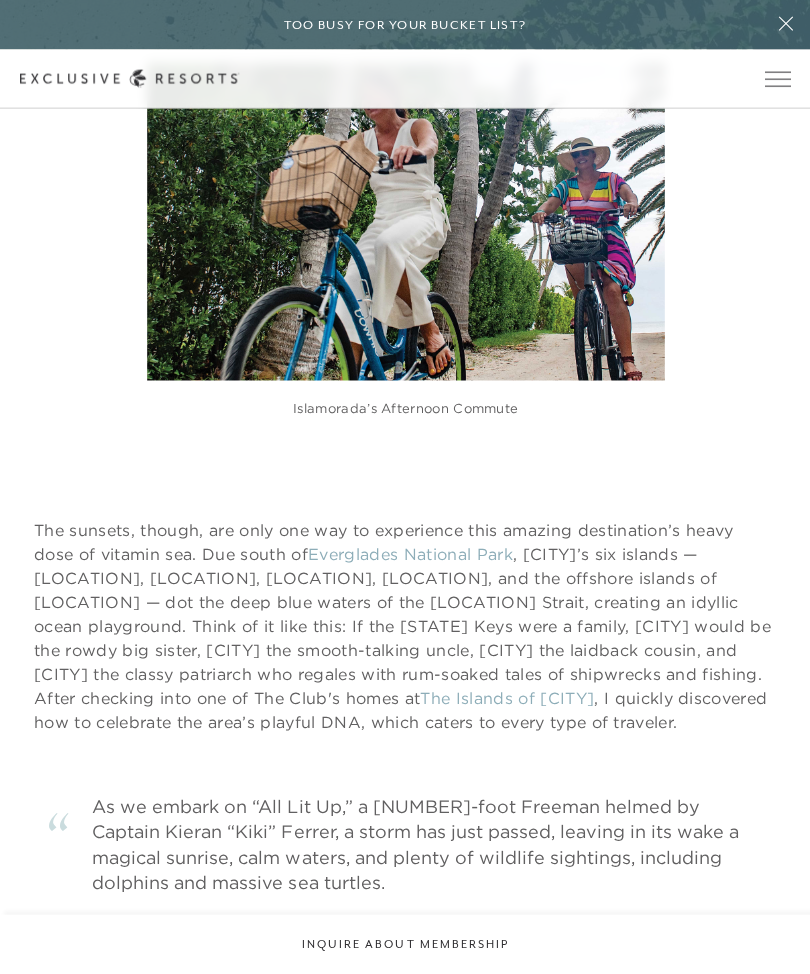 click on "Islamorada’s afternoon commute" 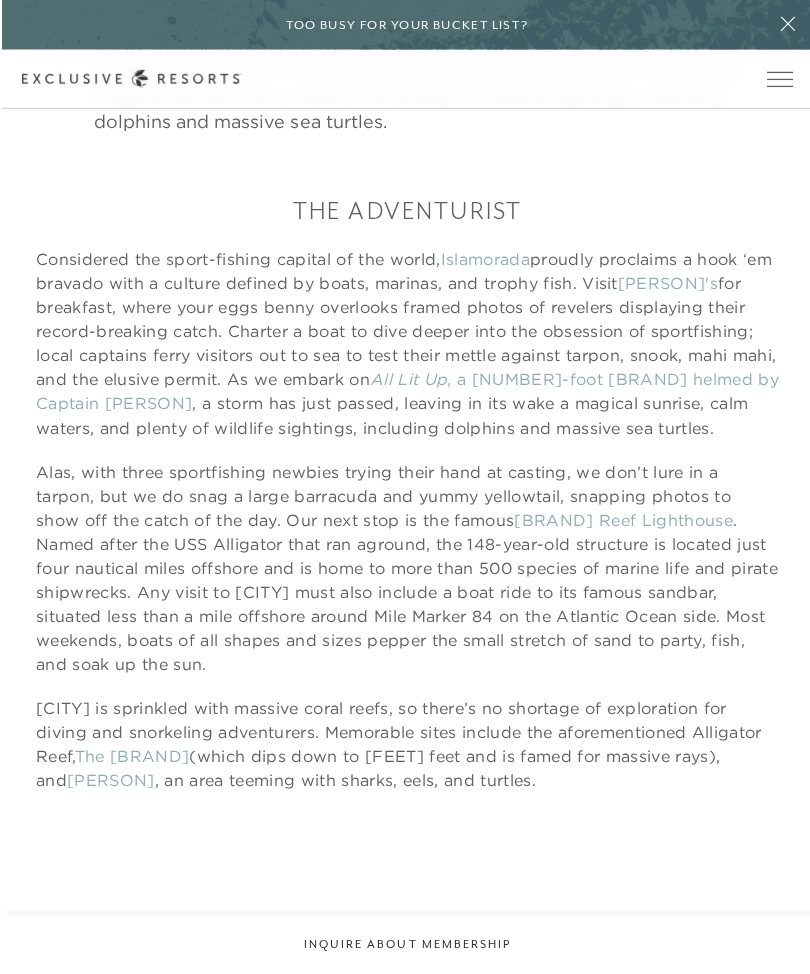 scroll, scrollTop: 1607, scrollLeft: 0, axis: vertical 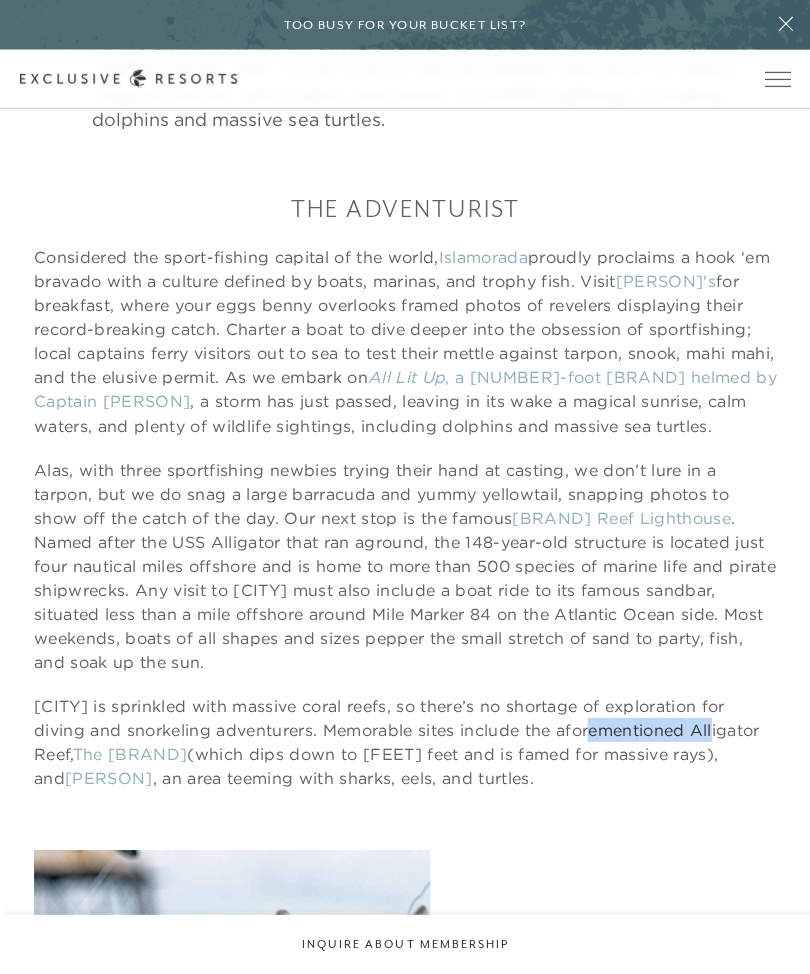 click on "A hook- ’em mentality anchors local culture The Square Grouper’s famous crab bloody mary" at bounding box center [405, 1374] 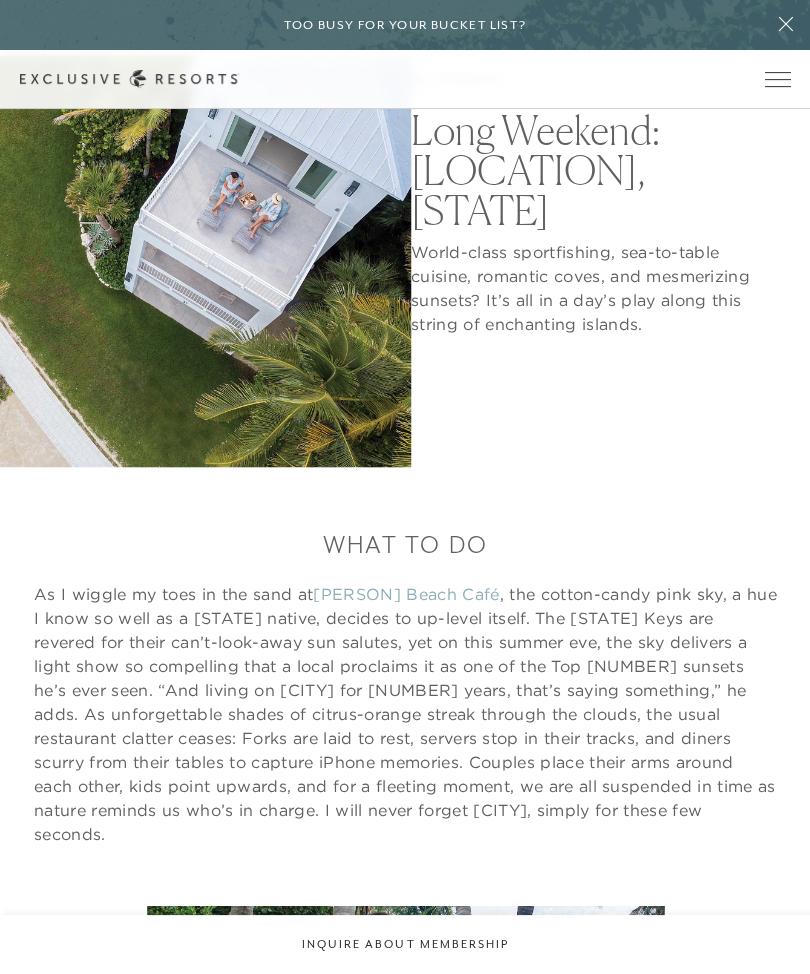scroll, scrollTop: 0, scrollLeft: 0, axis: both 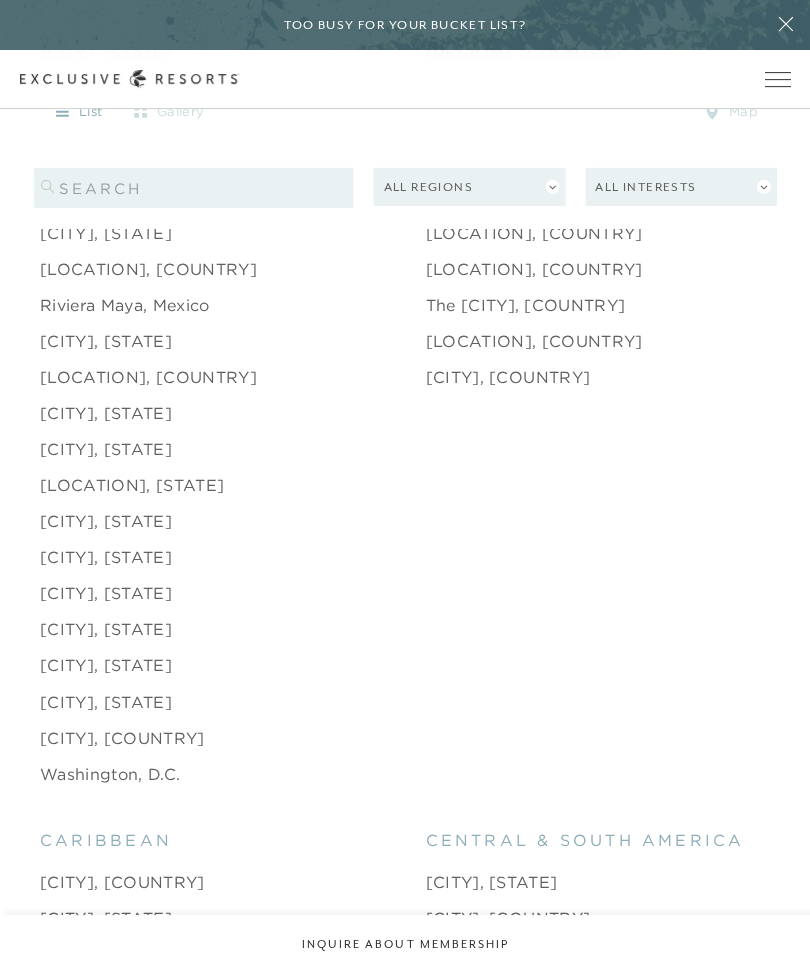 click on "[CITY], [STATE]" at bounding box center (106, 593) 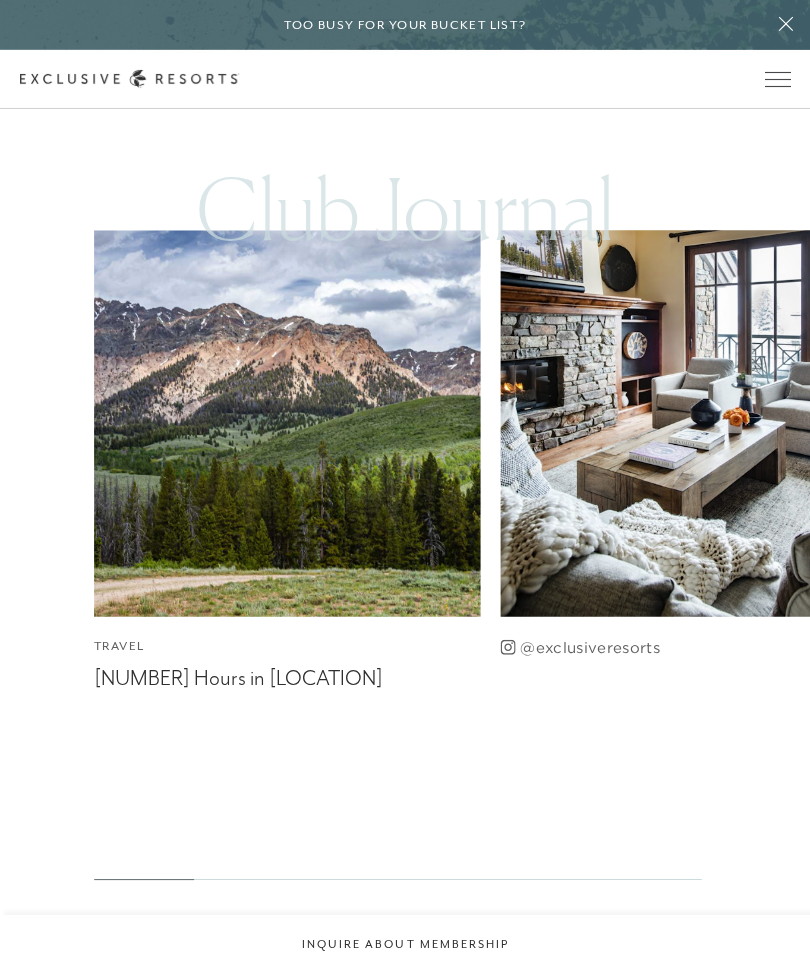 scroll, scrollTop: 4054, scrollLeft: 0, axis: vertical 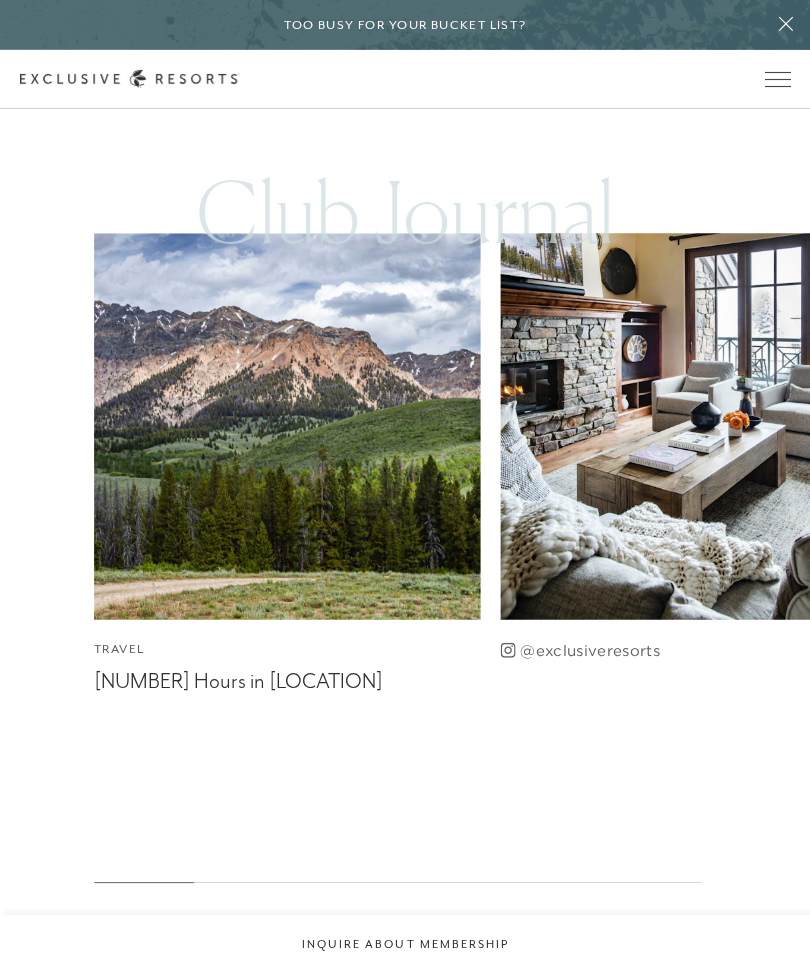 click on "[NUMBER] Hours in [LOCATION]" at bounding box center (287, 678) 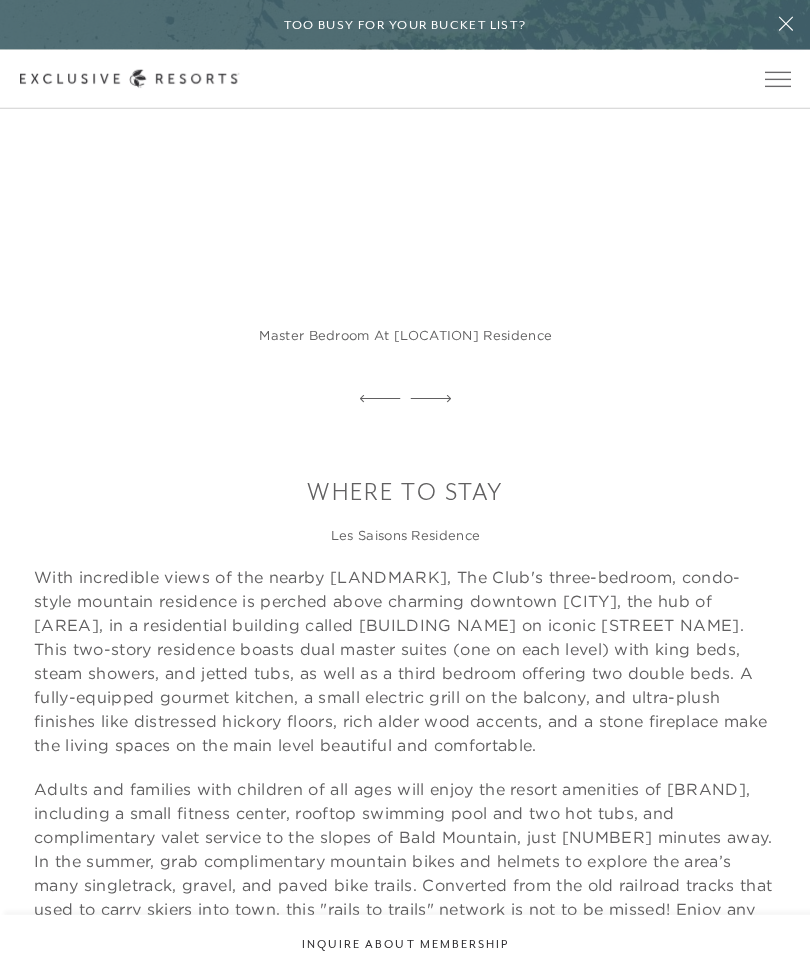 scroll, scrollTop: 3473, scrollLeft: 0, axis: vertical 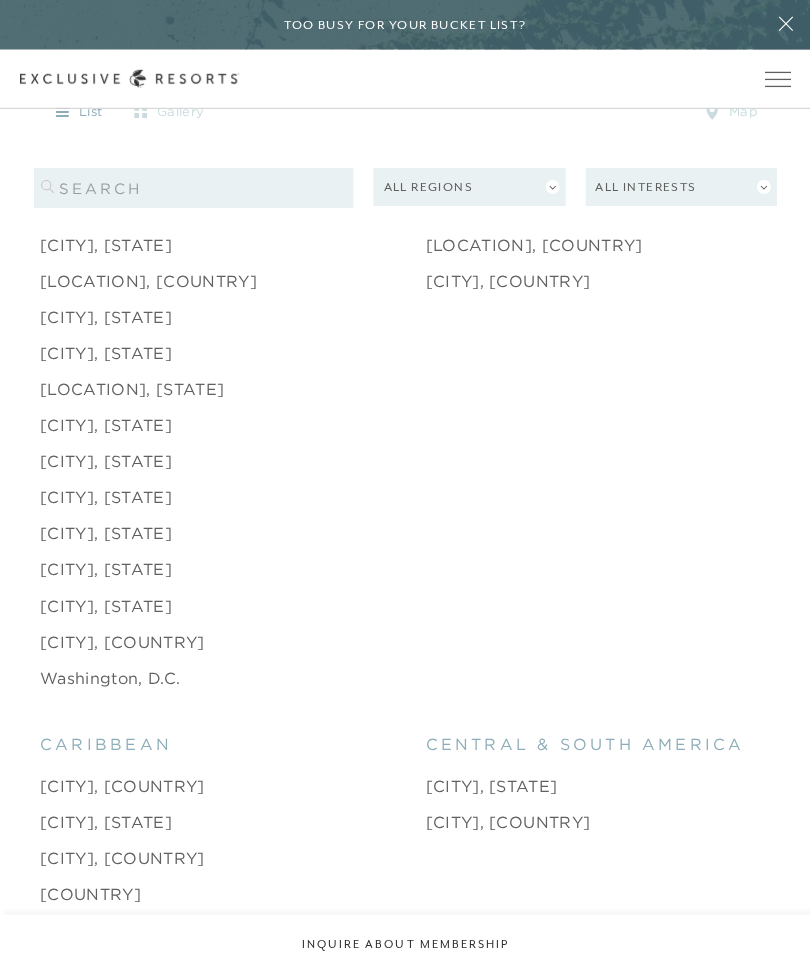 click on "Washington, D.C." at bounding box center (110, 677) 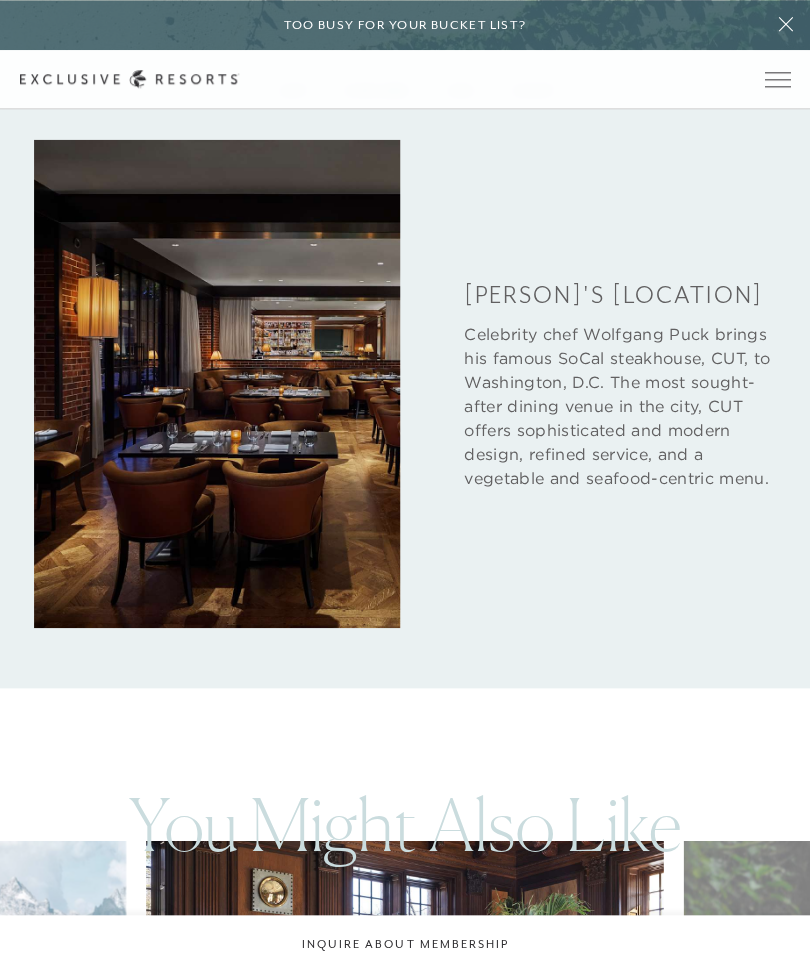 scroll, scrollTop: 2859, scrollLeft: 0, axis: vertical 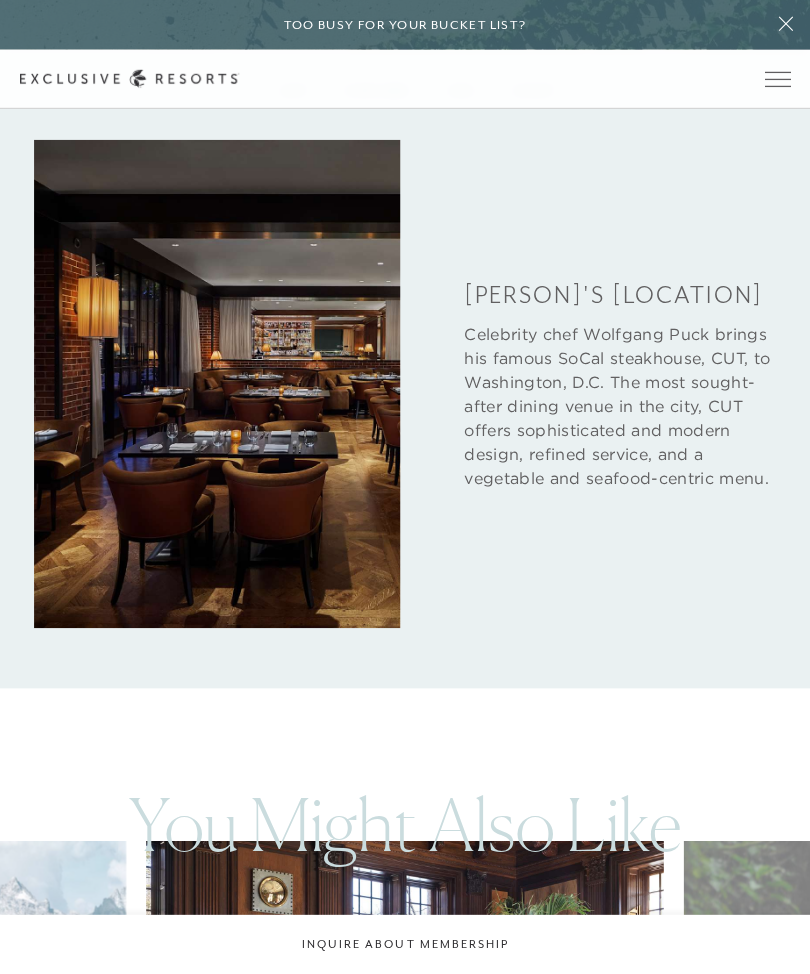 click on "Explore" 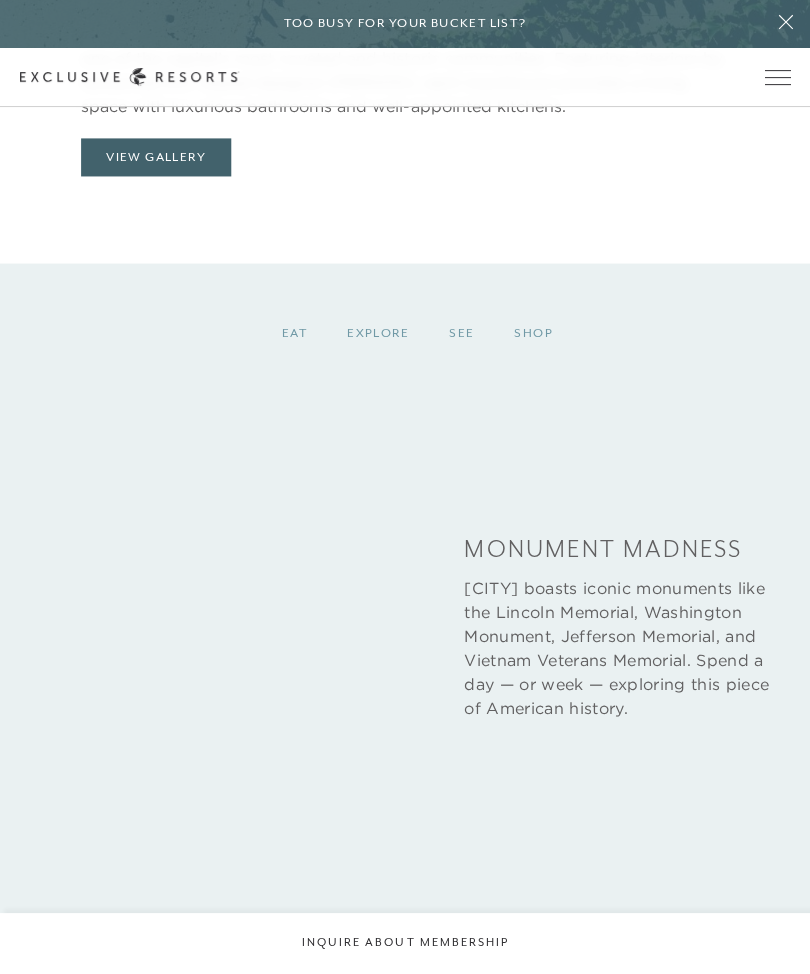 scroll, scrollTop: 2617, scrollLeft: 0, axis: vertical 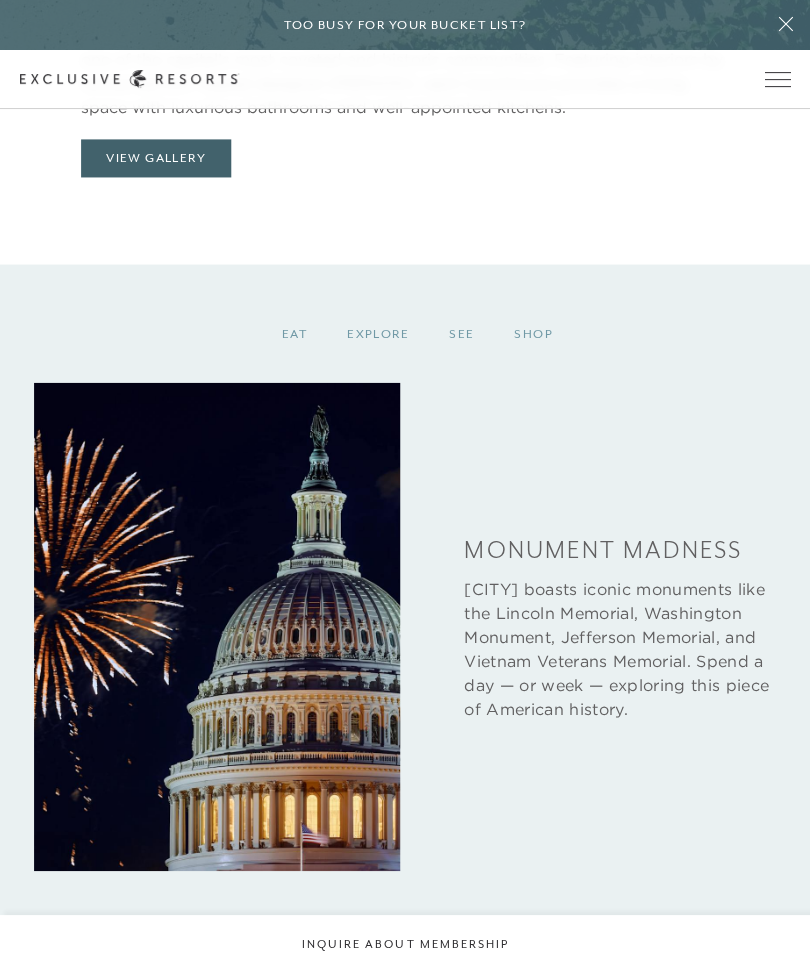 click on "See" 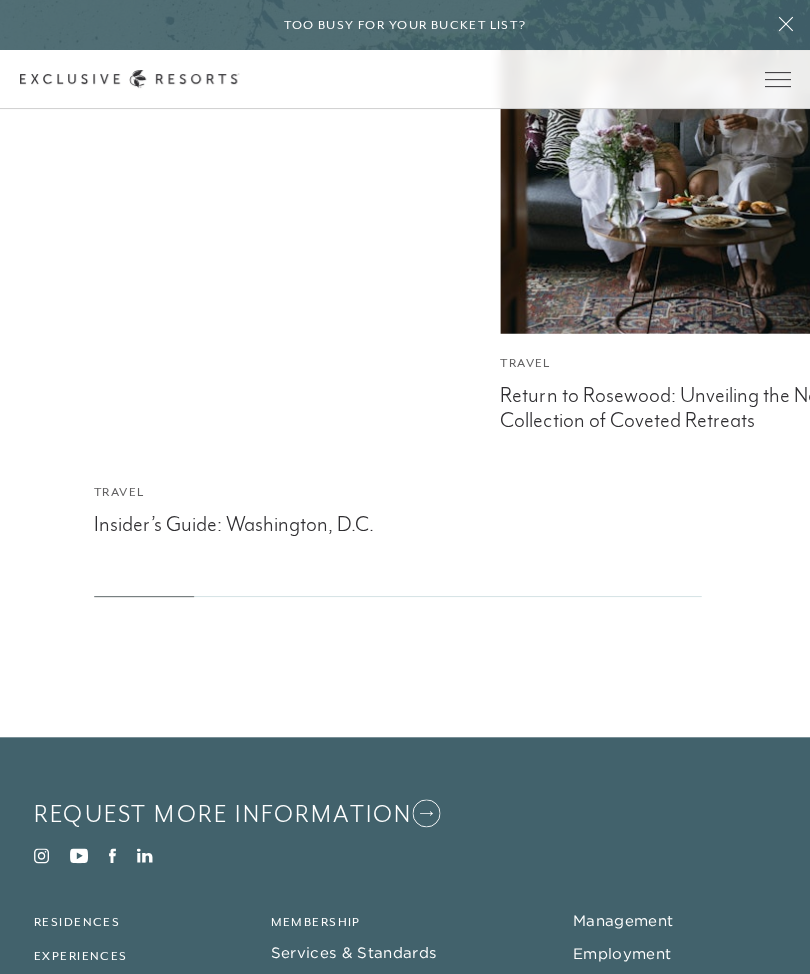 scroll, scrollTop: 4366, scrollLeft: 0, axis: vertical 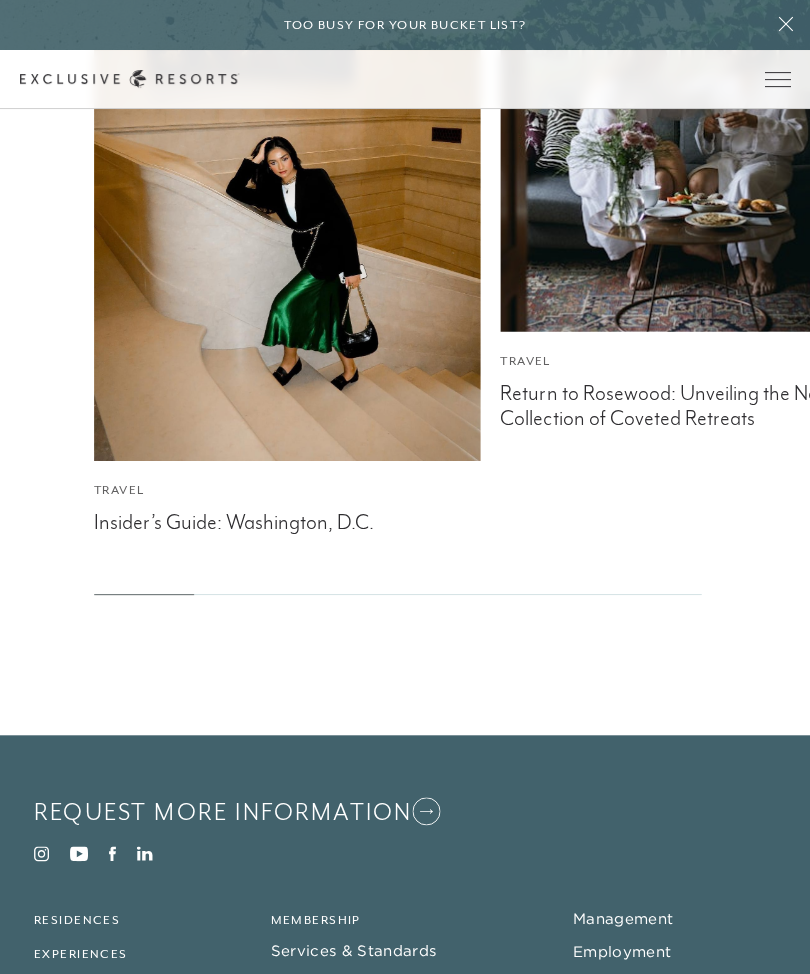 click on "Insider’s Guide: Washington, D.C." at bounding box center [287, 519] 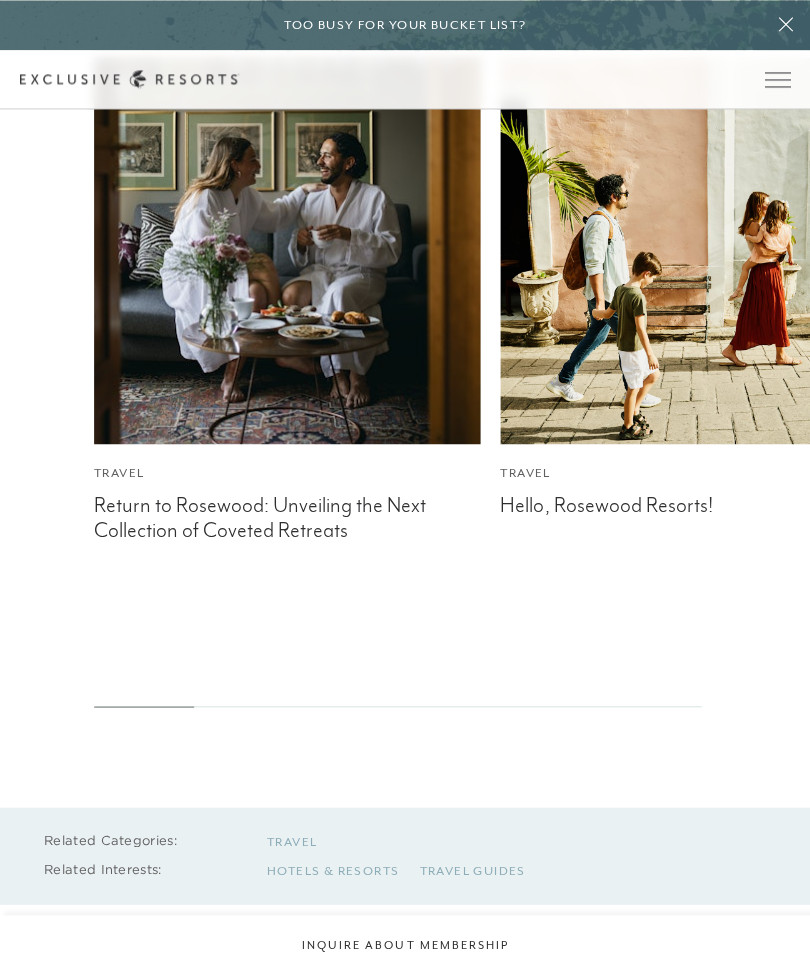 scroll, scrollTop: 12763, scrollLeft: 0, axis: vertical 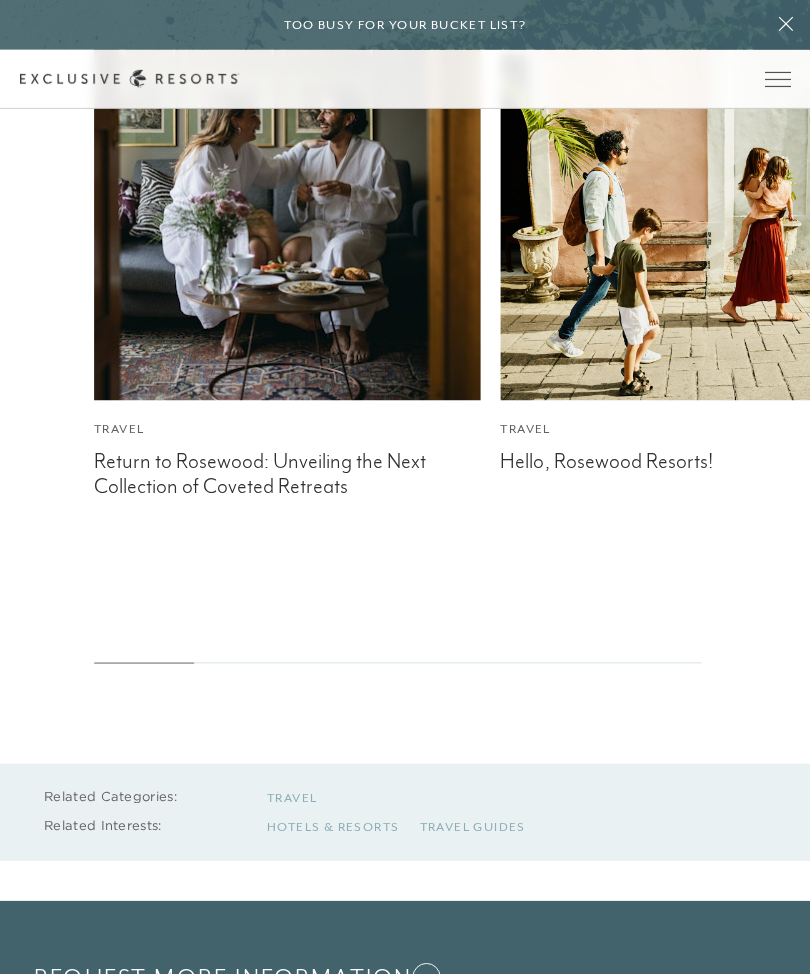 click on "Travel" at bounding box center (693, 429) 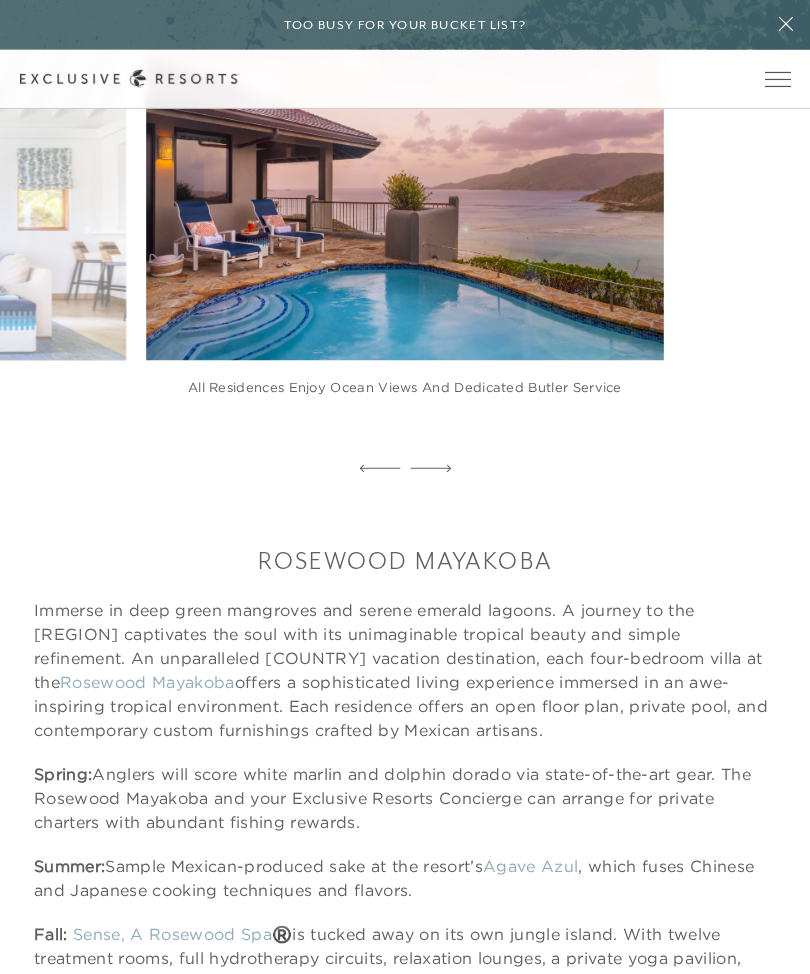 scroll, scrollTop: 0, scrollLeft: 0, axis: both 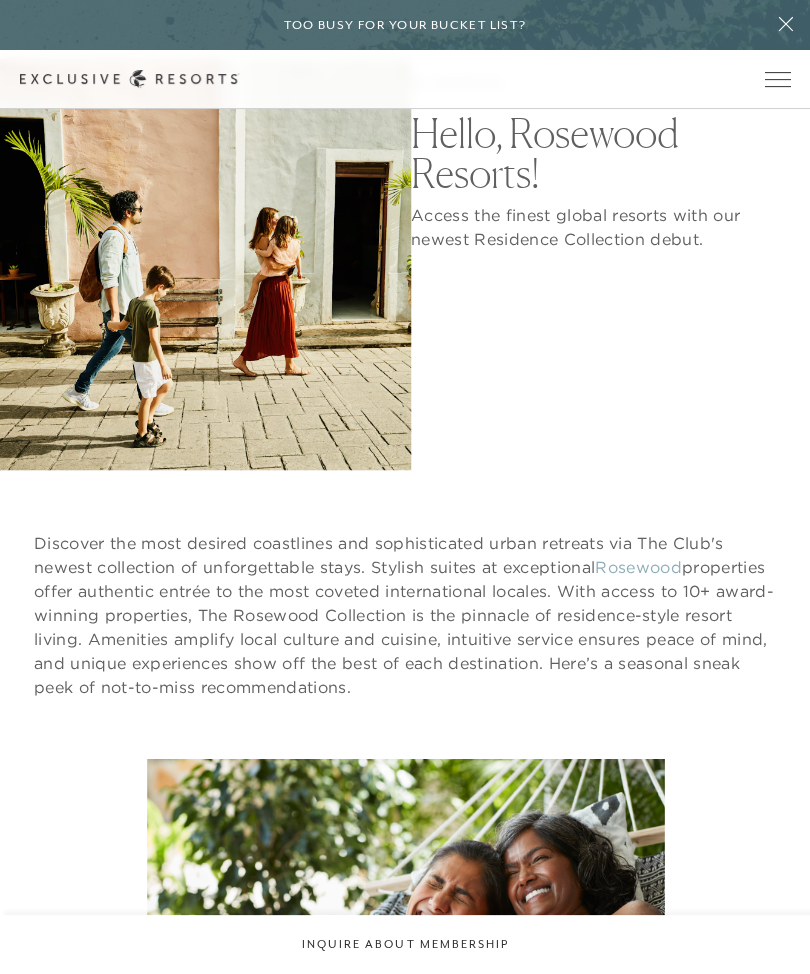 click on "Discover the most desired coastlines and sophisticated urban retreats via The Club's newest collection of unforgettable stays. Stylish suites at exceptional [BRAND NAME] properties offer authentic entrée to the most coveted international locales. With access to [NUMBER]+ award-winning properties, The [BRAND NAME] Collection is the pinnacle of residence-style resort living. Amenities amplify local culture and cuisine, intuitive service ensures peace of mind, and unique experiences show off the best of each destination. Here’s a seasonal sneak peek of not-to-miss recommendations." at bounding box center [405, 584] 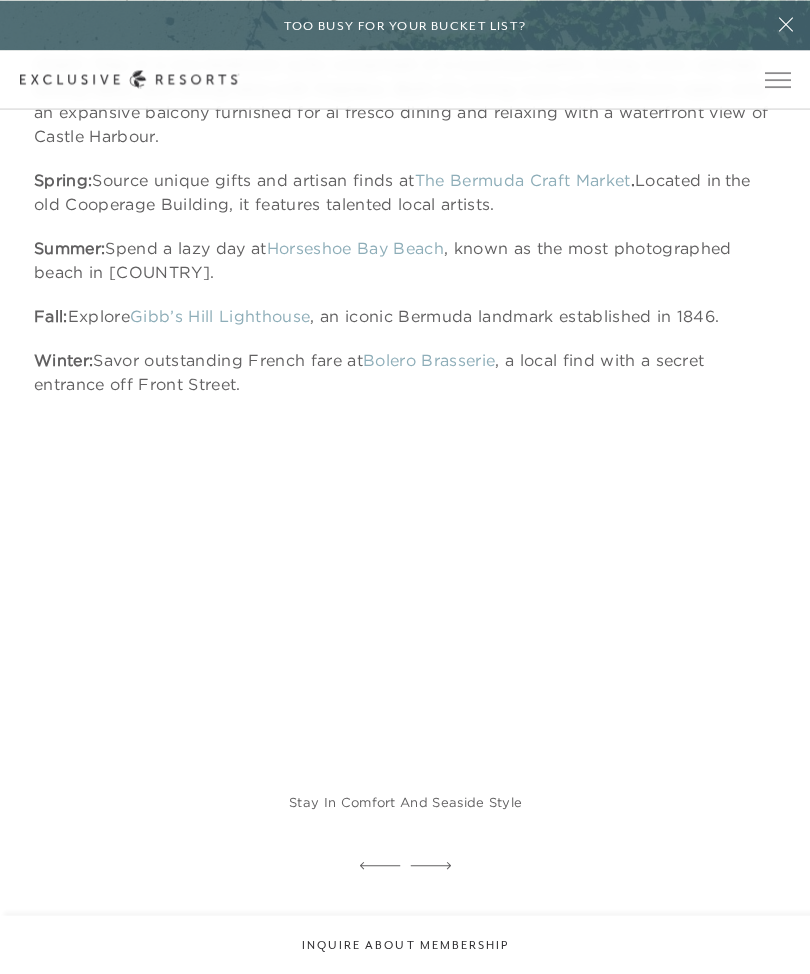 scroll, scrollTop: 1303, scrollLeft: 0, axis: vertical 